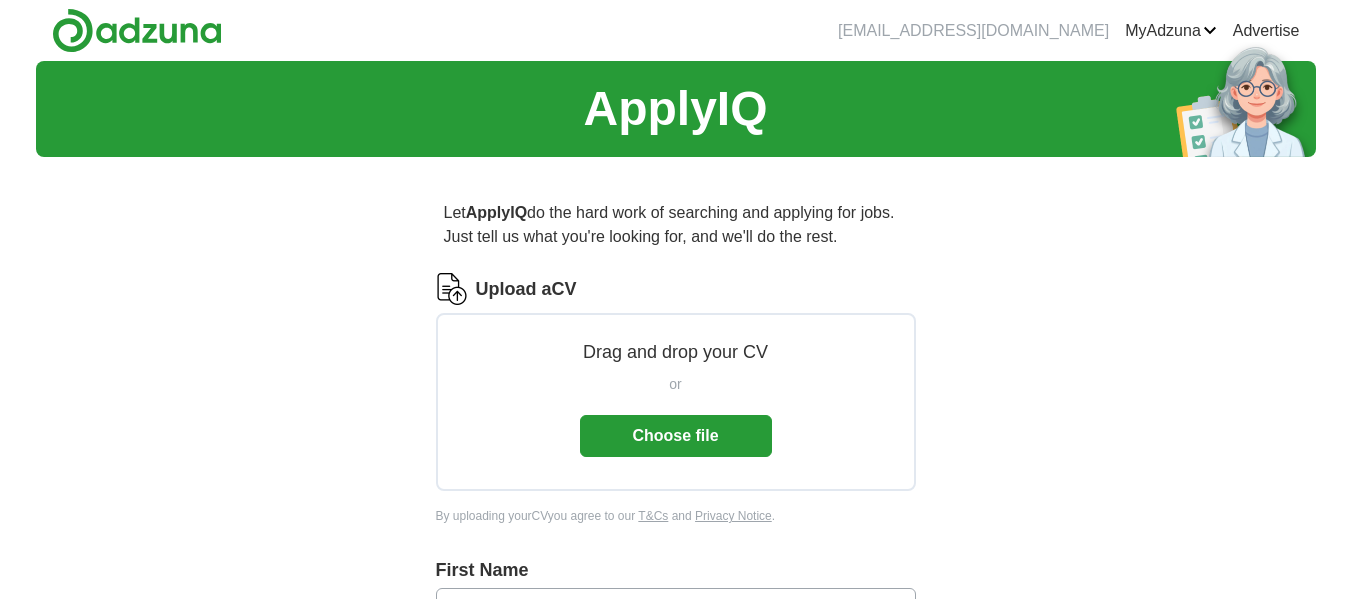 scroll, scrollTop: 0, scrollLeft: 0, axis: both 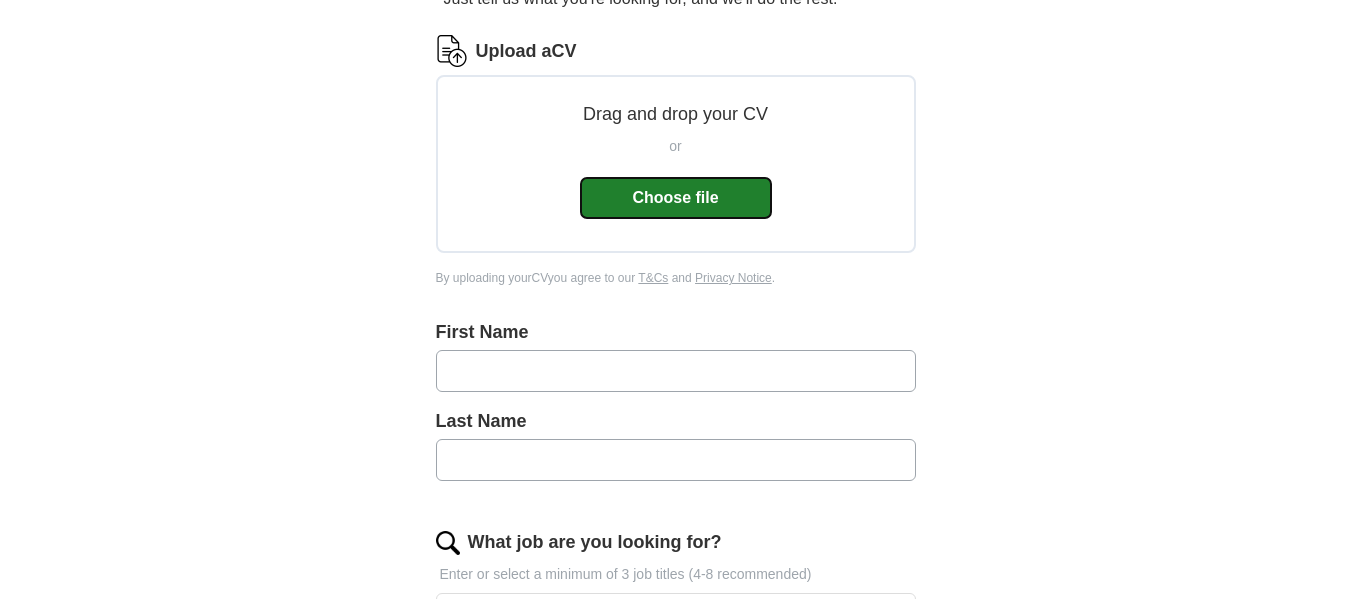 click on "Choose file" at bounding box center [676, 198] 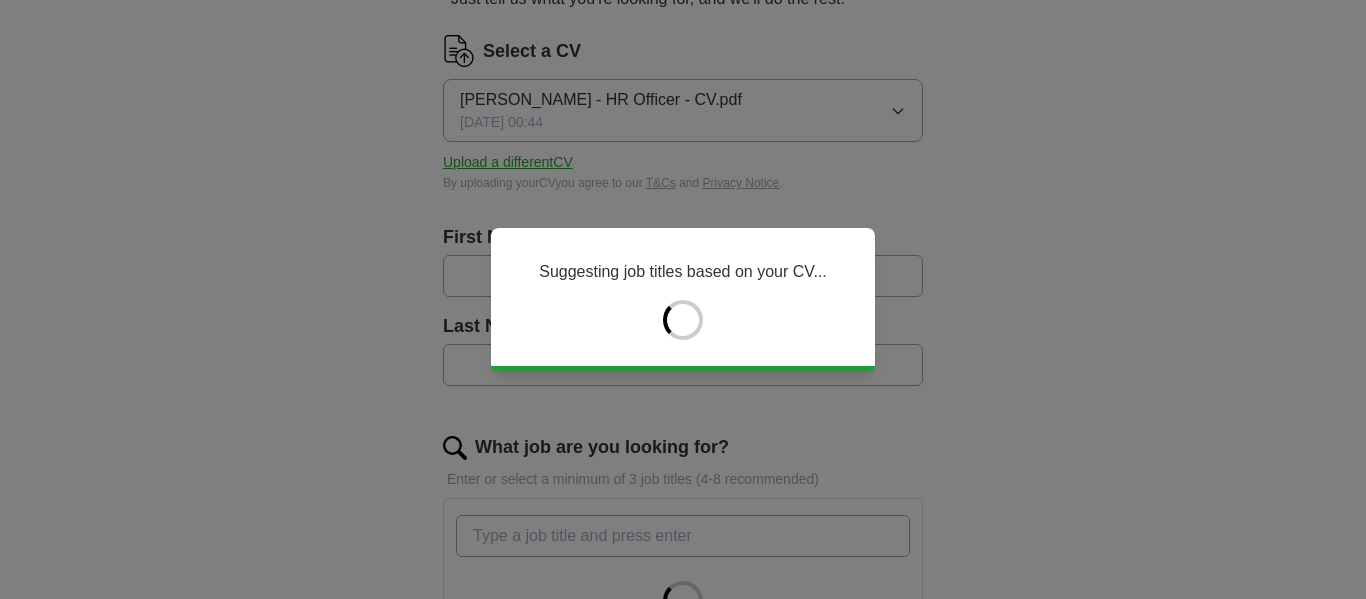 type on "****" 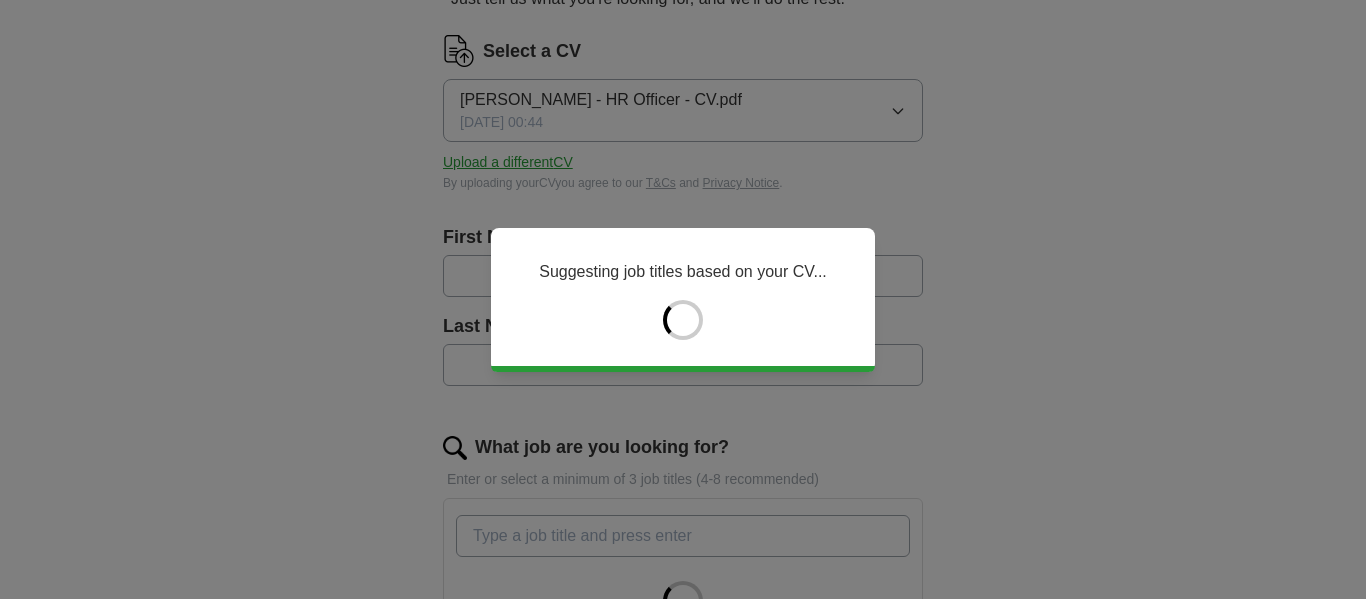 type on "******" 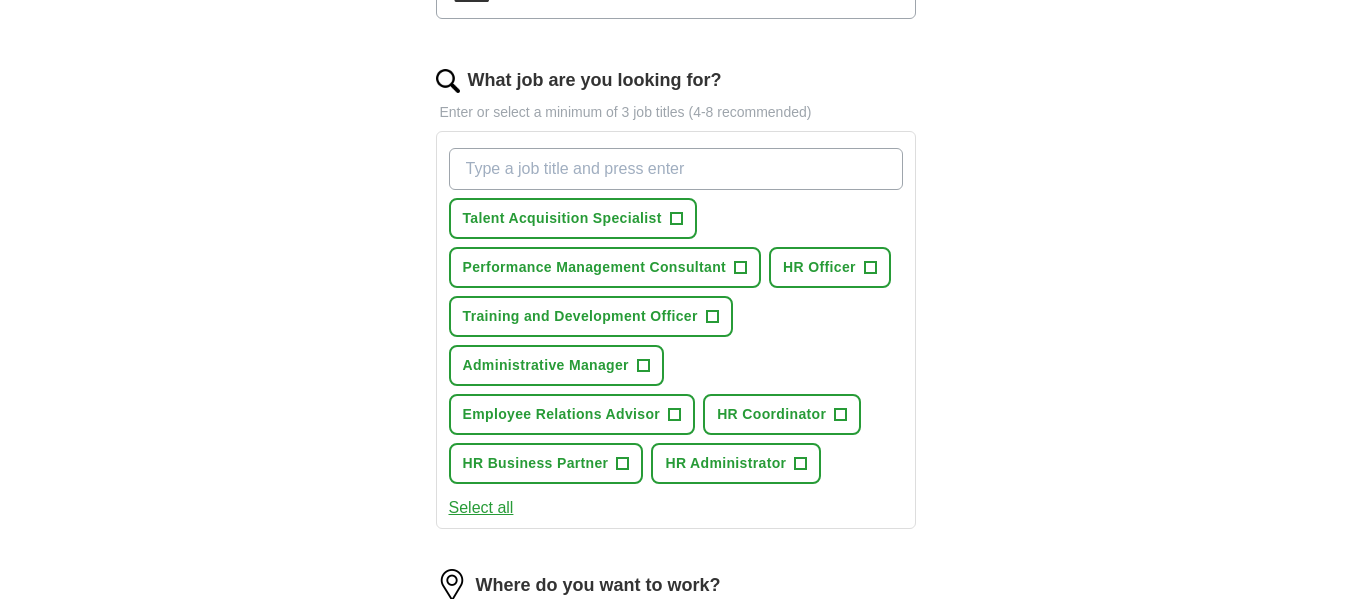 scroll, scrollTop: 608, scrollLeft: 0, axis: vertical 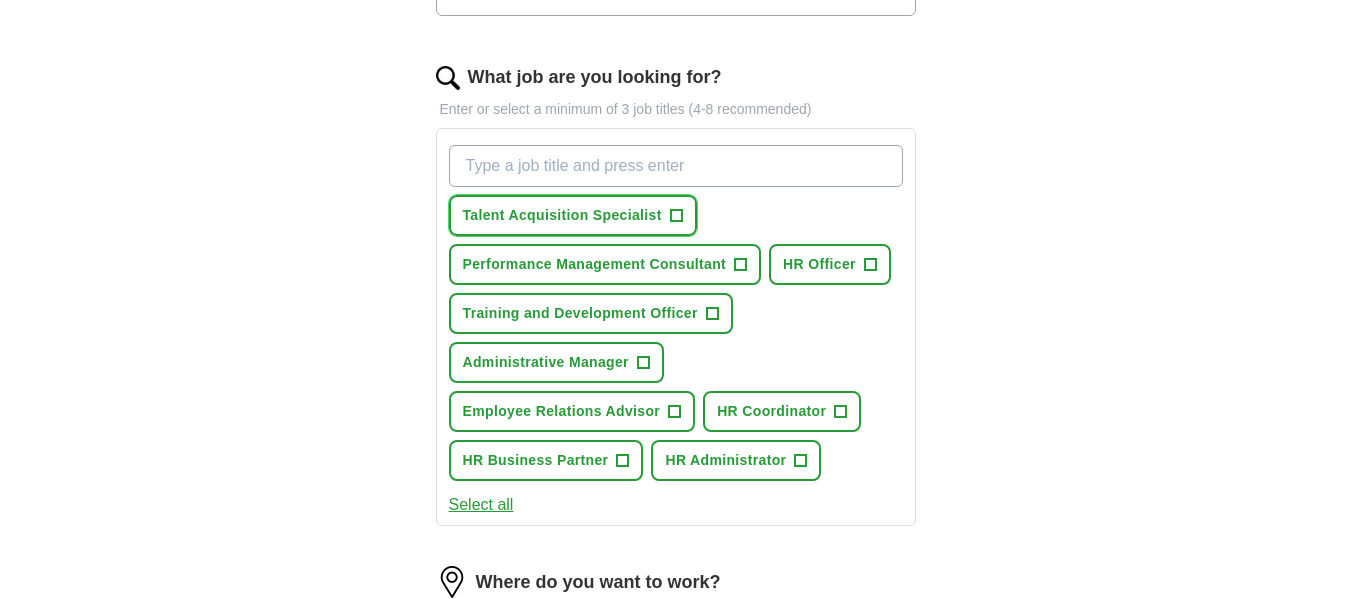 click on "+" at bounding box center (676, 216) 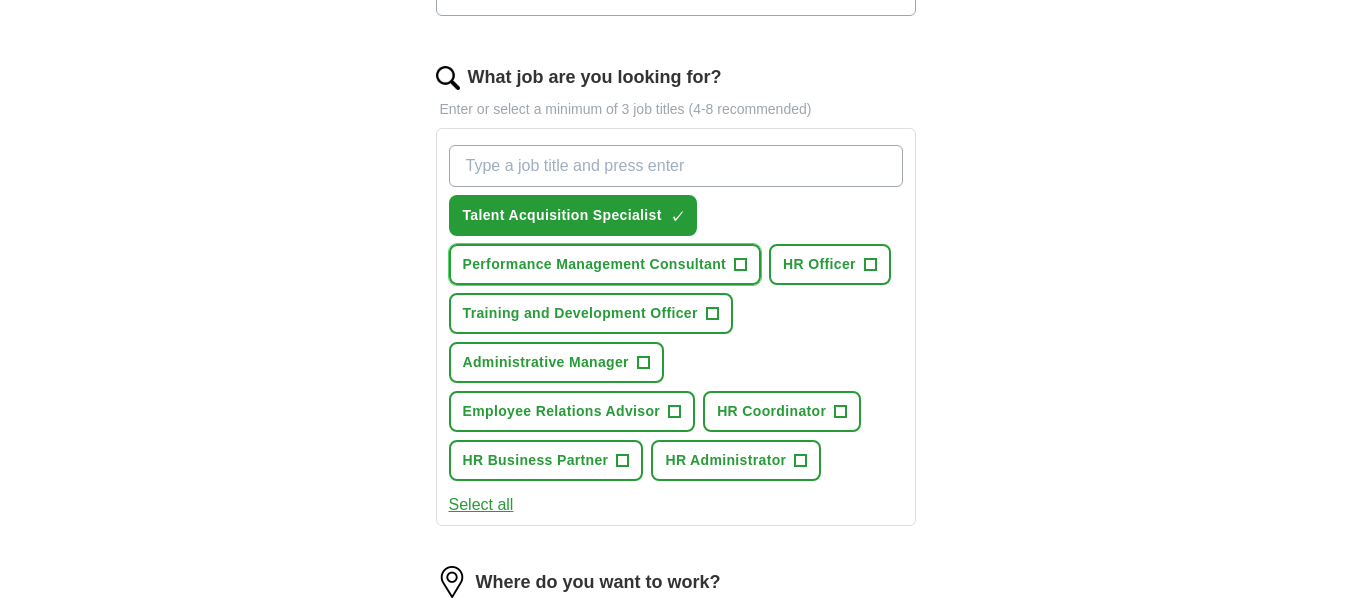 click on "+" at bounding box center (741, 265) 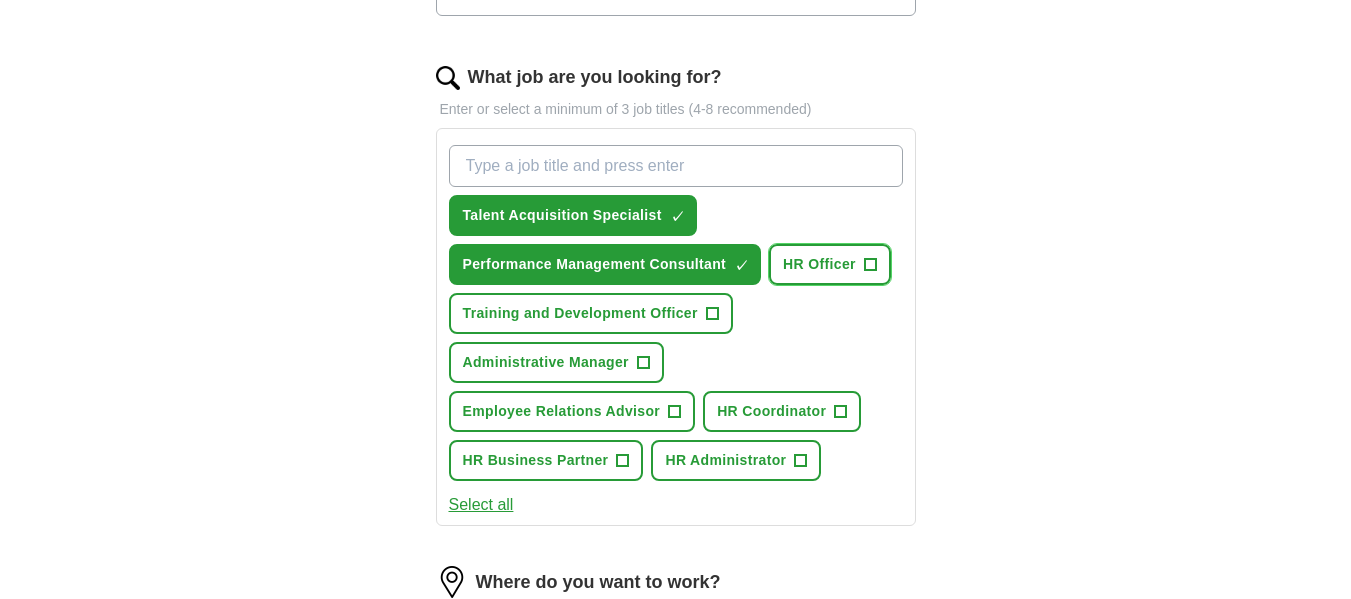 click on "+" at bounding box center (870, 265) 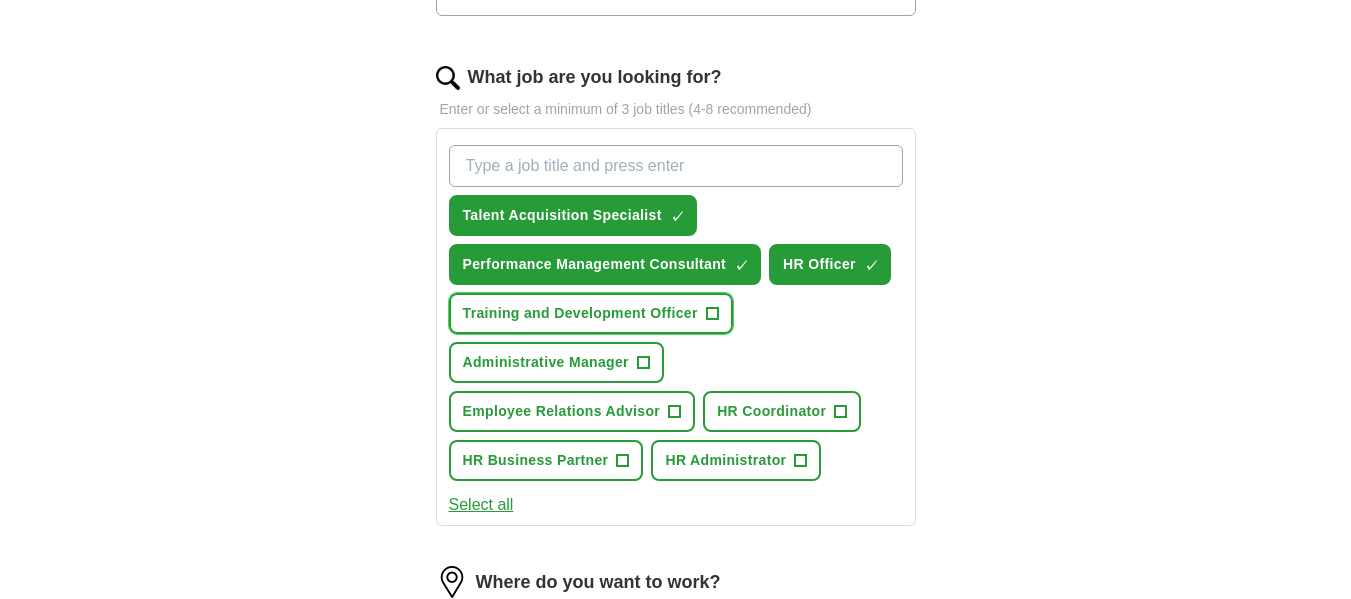 click on "+" at bounding box center [712, 314] 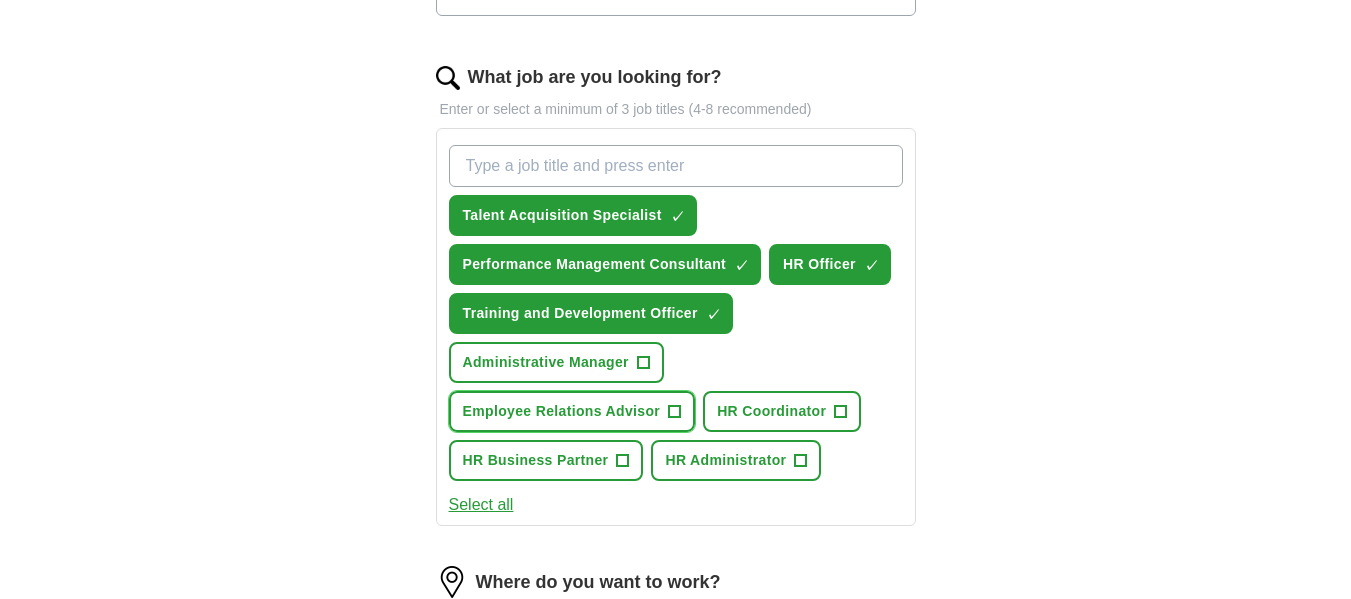 click on "Employee Relations Advisor +" at bounding box center [572, 411] 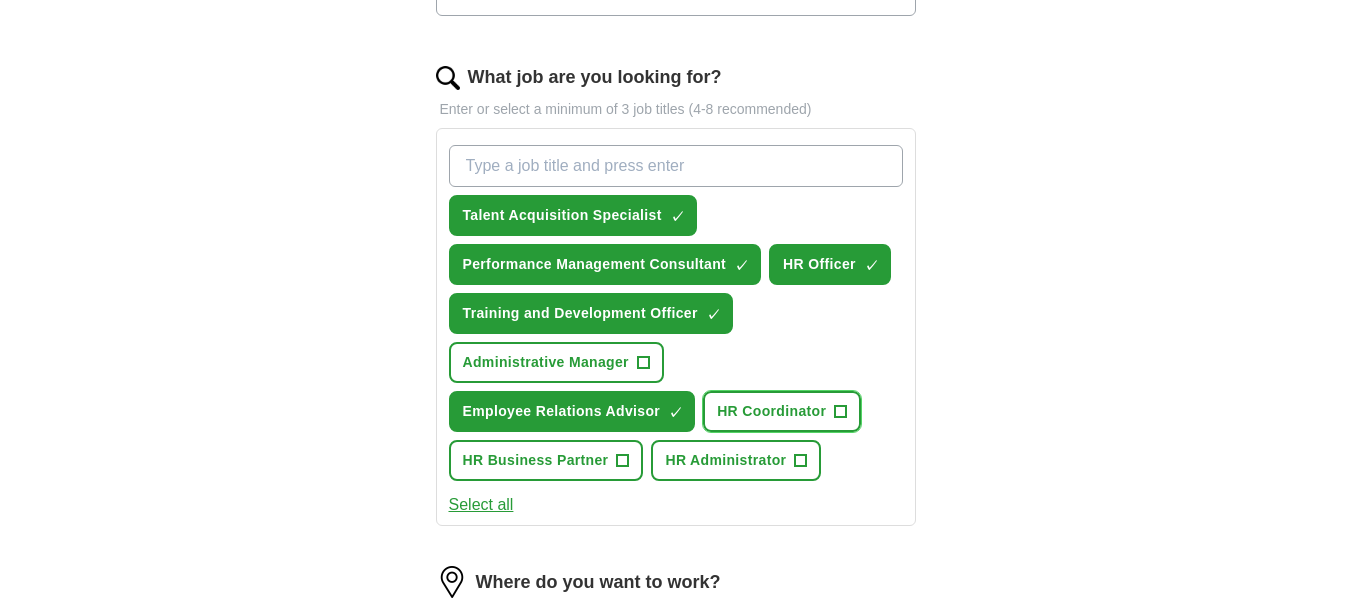 click on "+" at bounding box center [841, 412] 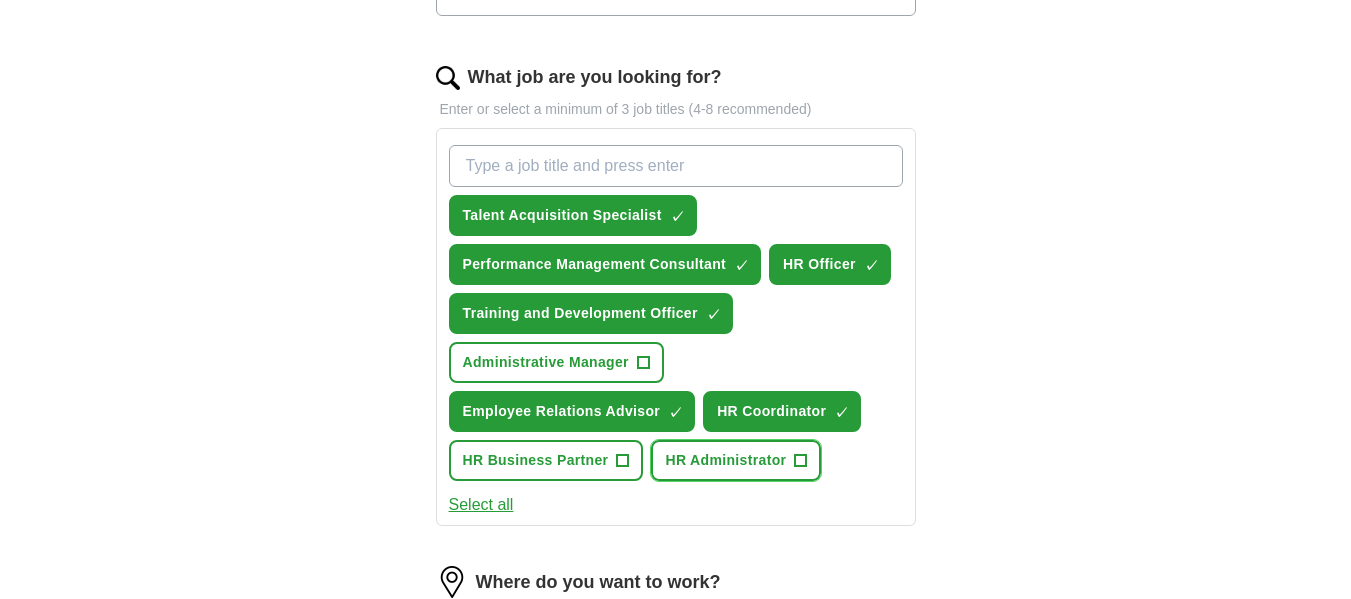 click on "+" at bounding box center (801, 461) 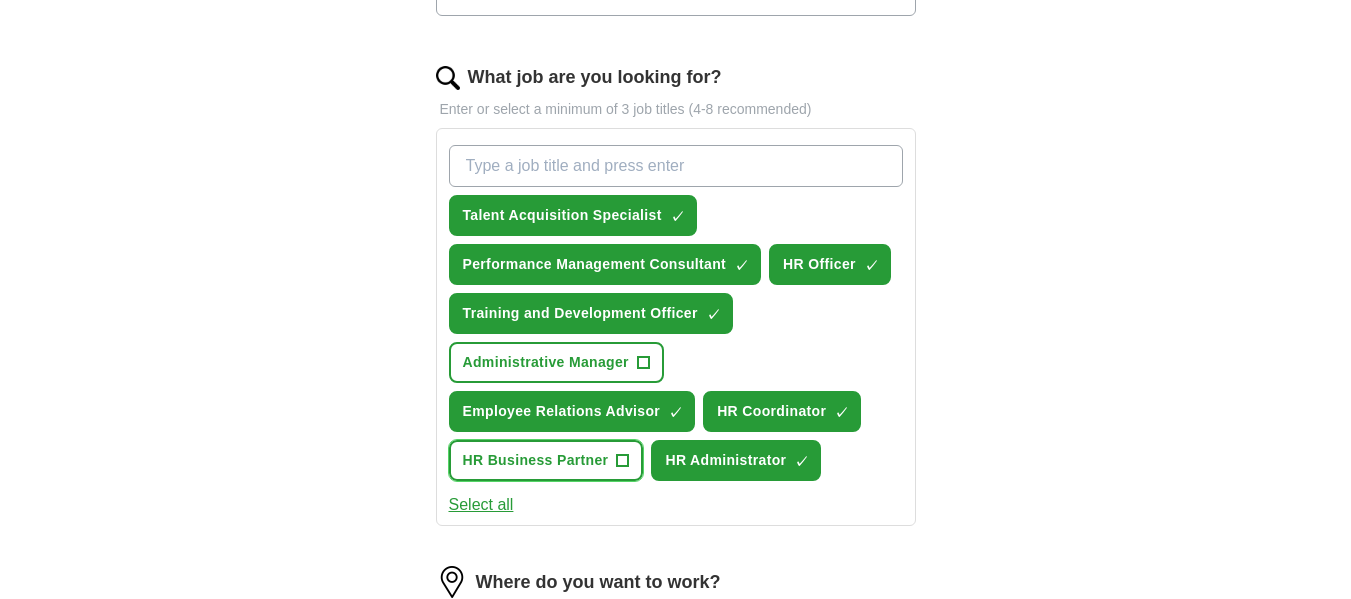 click on "+" at bounding box center [623, 461] 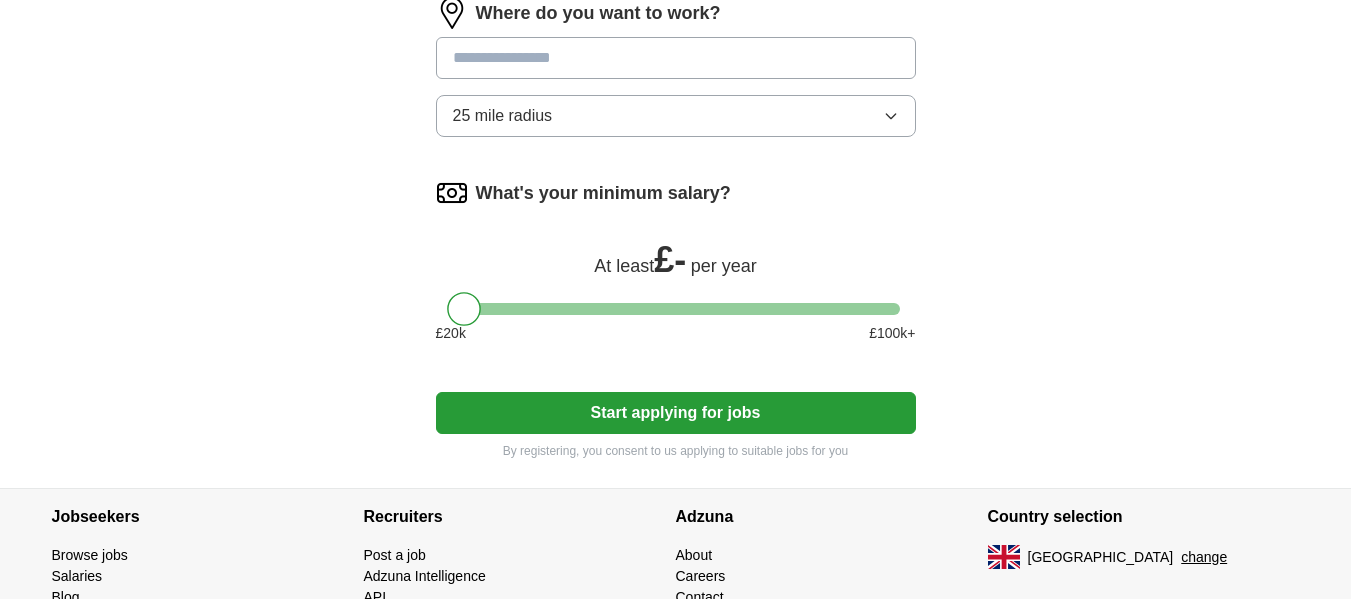 scroll, scrollTop: 1178, scrollLeft: 0, axis: vertical 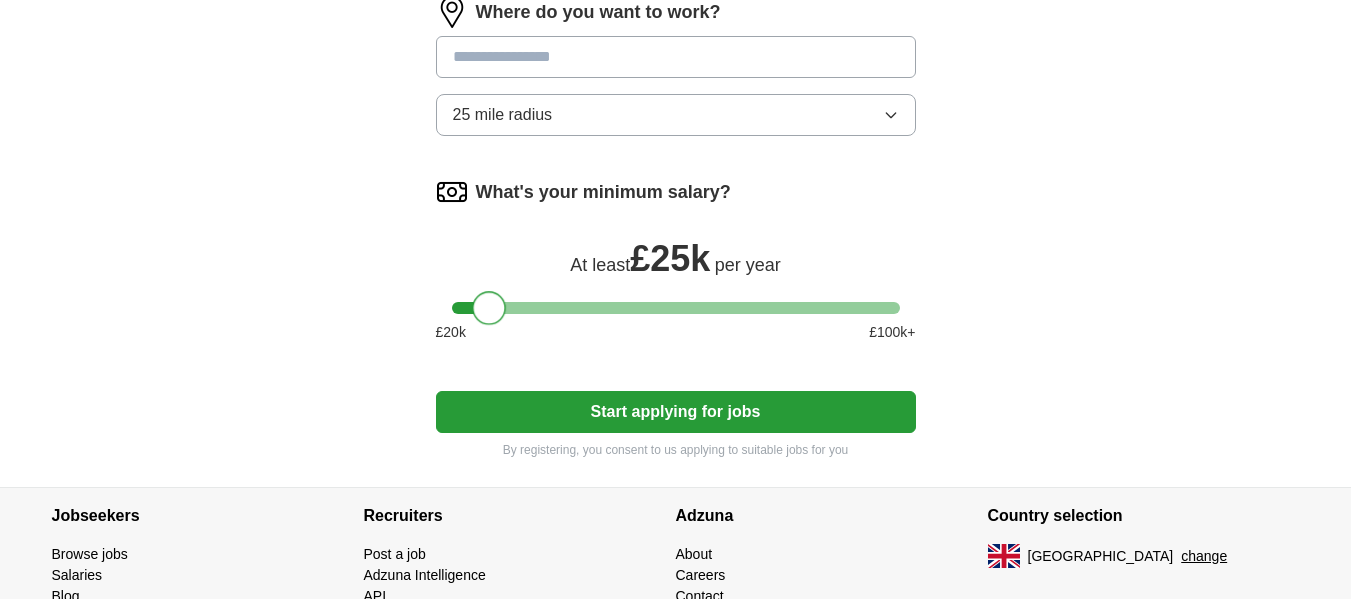 drag, startPoint x: 459, startPoint y: 303, endPoint x: 486, endPoint y: 303, distance: 27 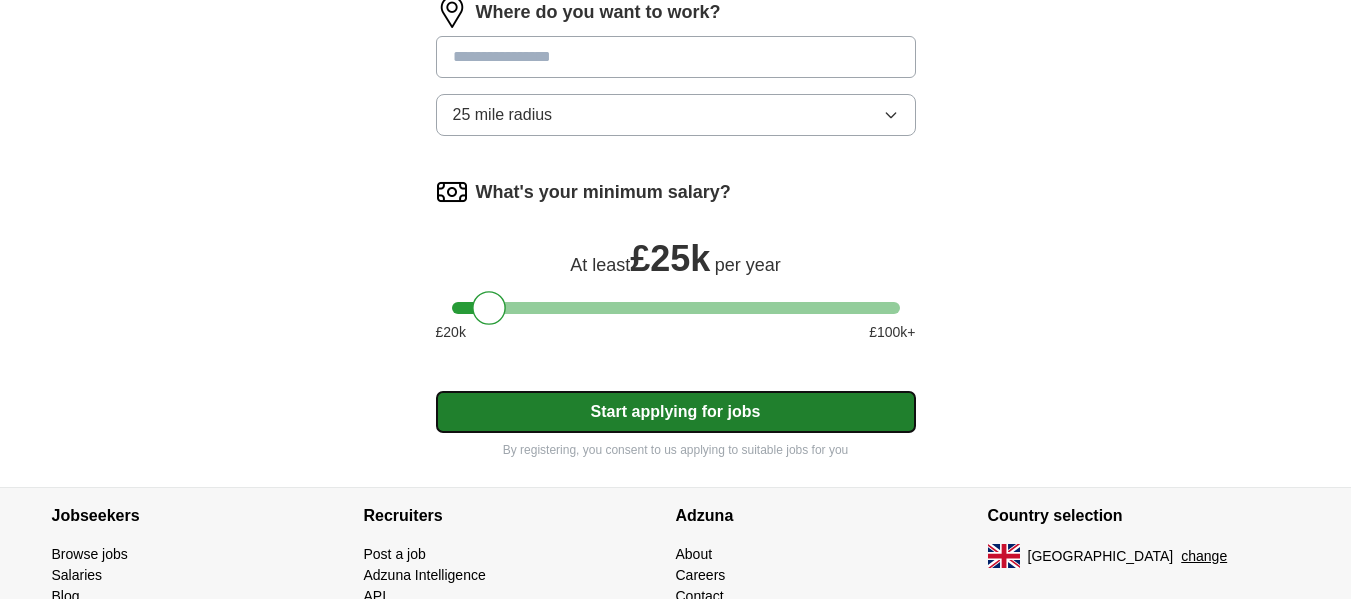 click on "Start applying for jobs" at bounding box center (676, 412) 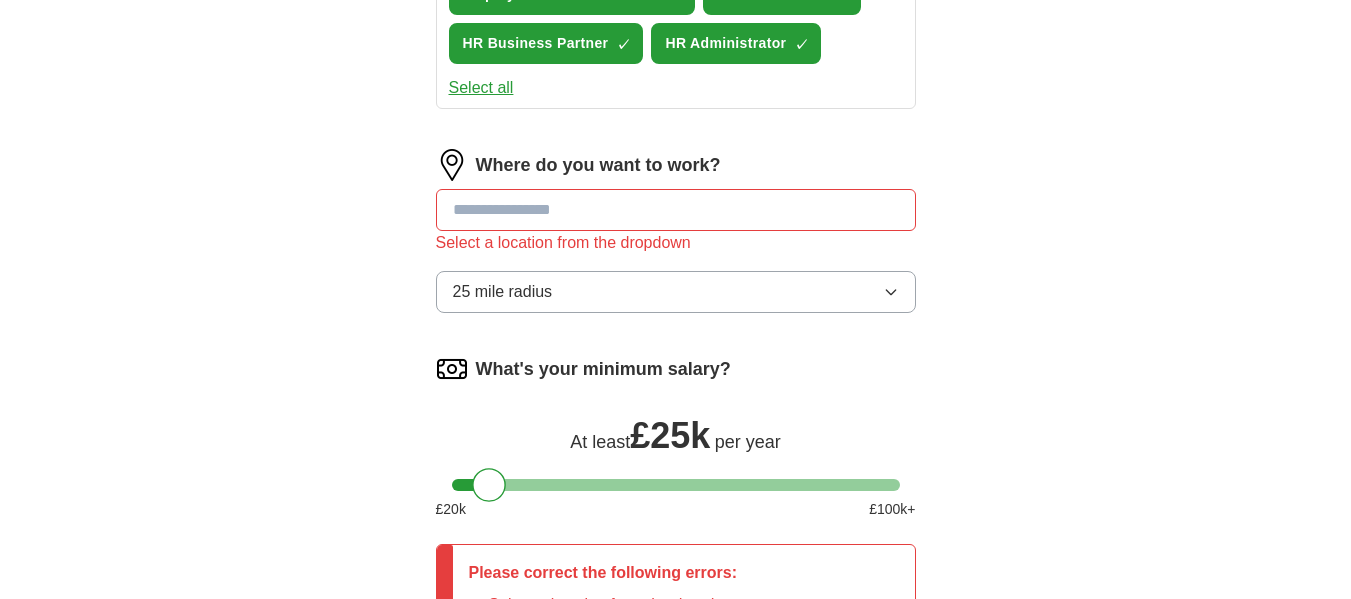 scroll, scrollTop: 1024, scrollLeft: 0, axis: vertical 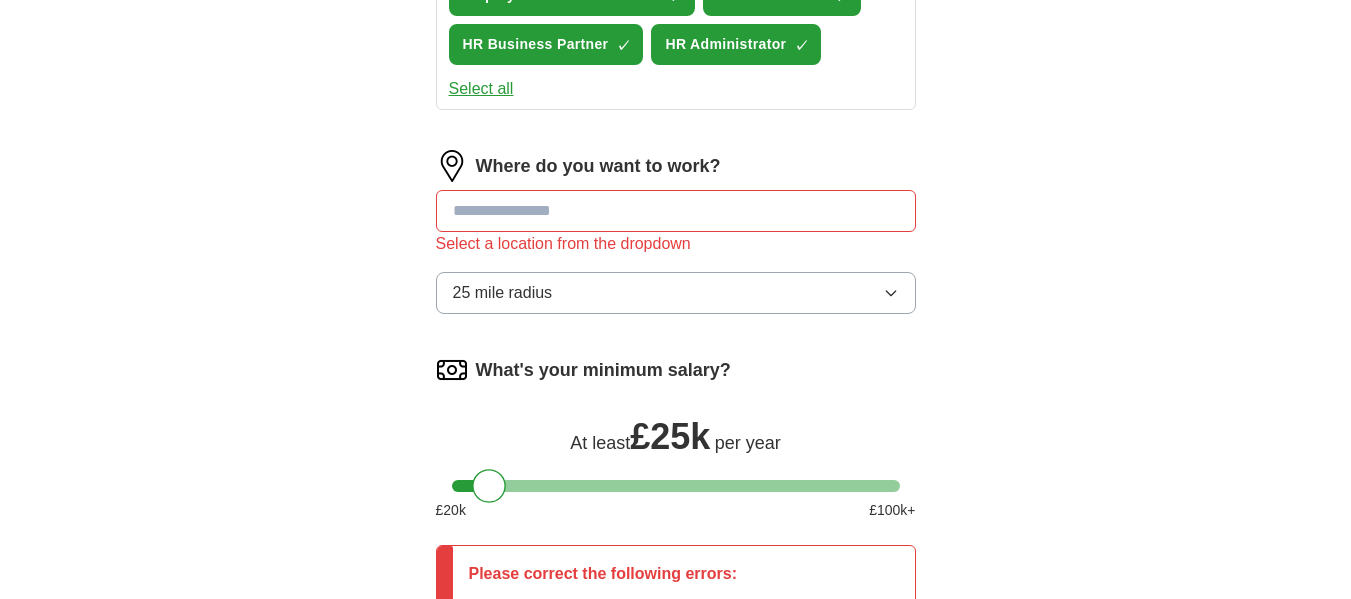 click at bounding box center (676, 211) 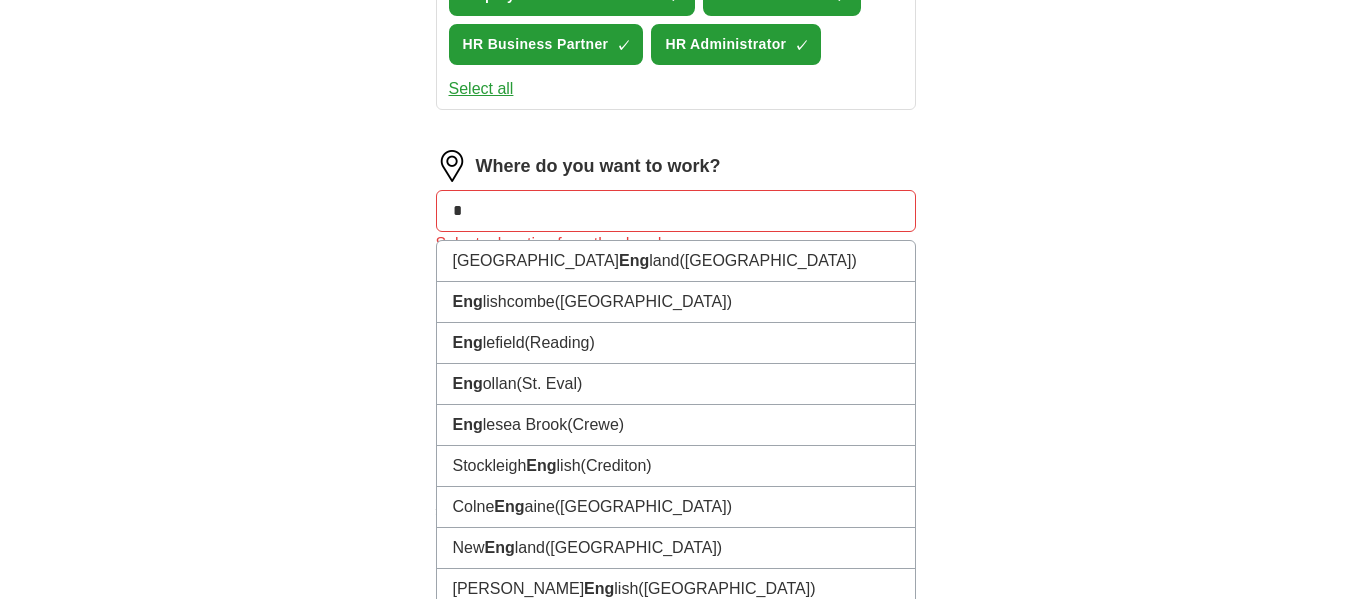 type on "*" 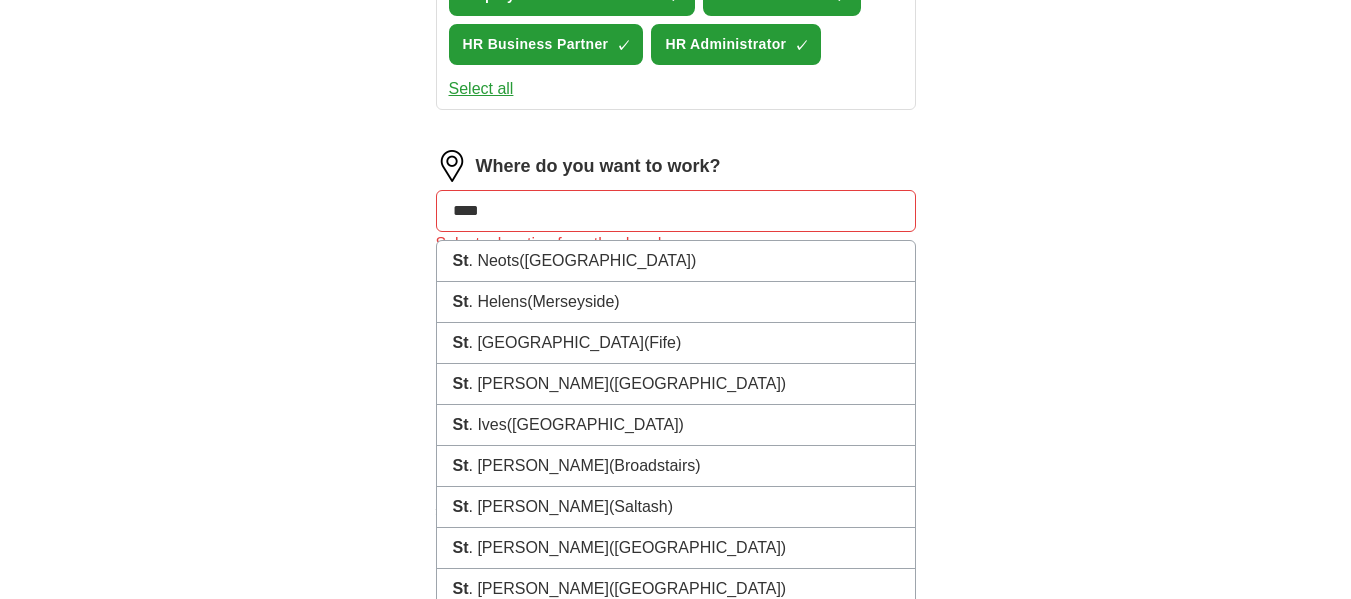 type on "*****" 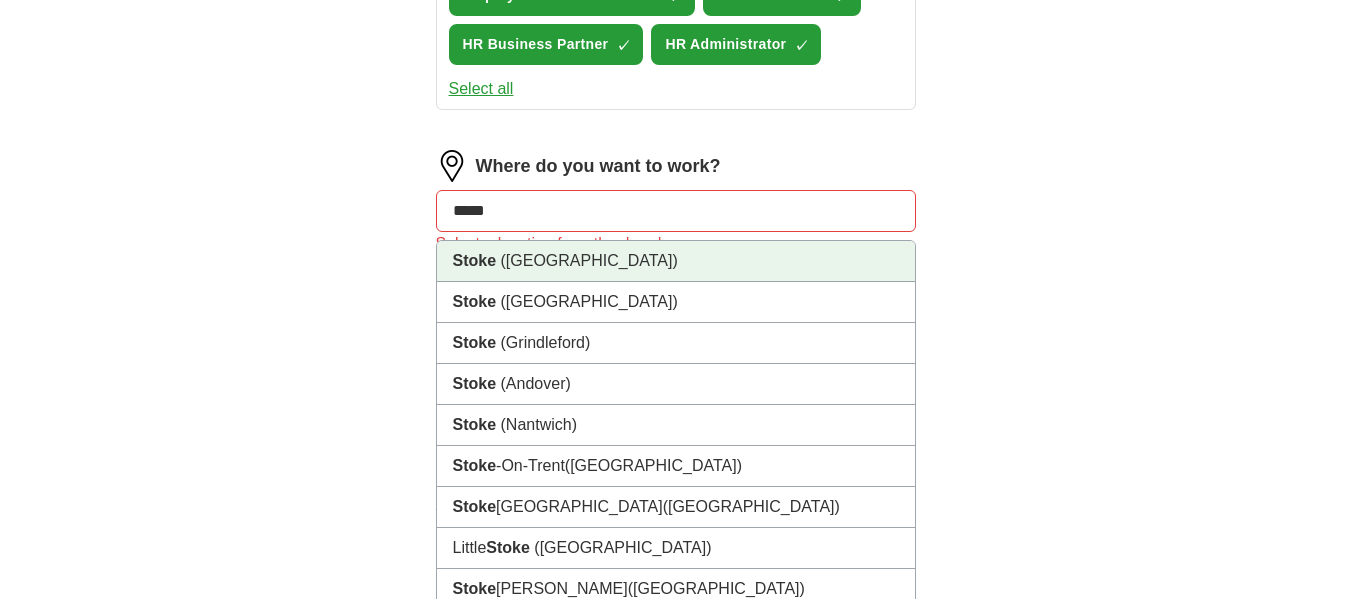 click on "([GEOGRAPHIC_DATA])" at bounding box center (589, 260) 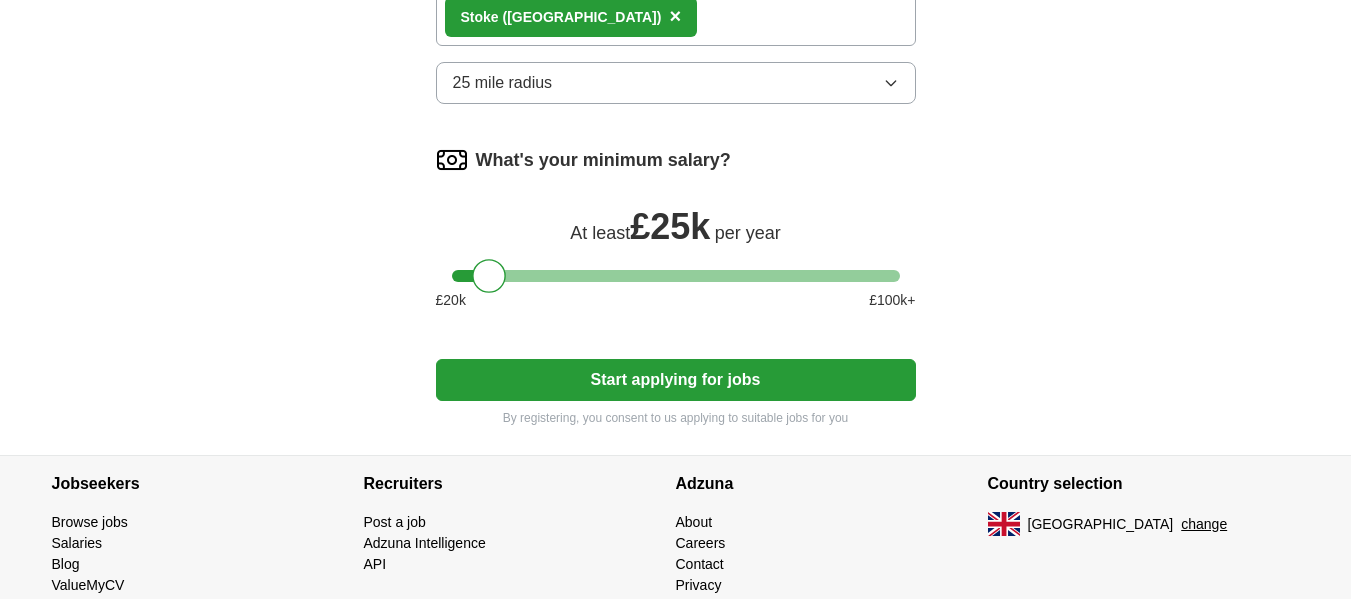scroll, scrollTop: 1227, scrollLeft: 0, axis: vertical 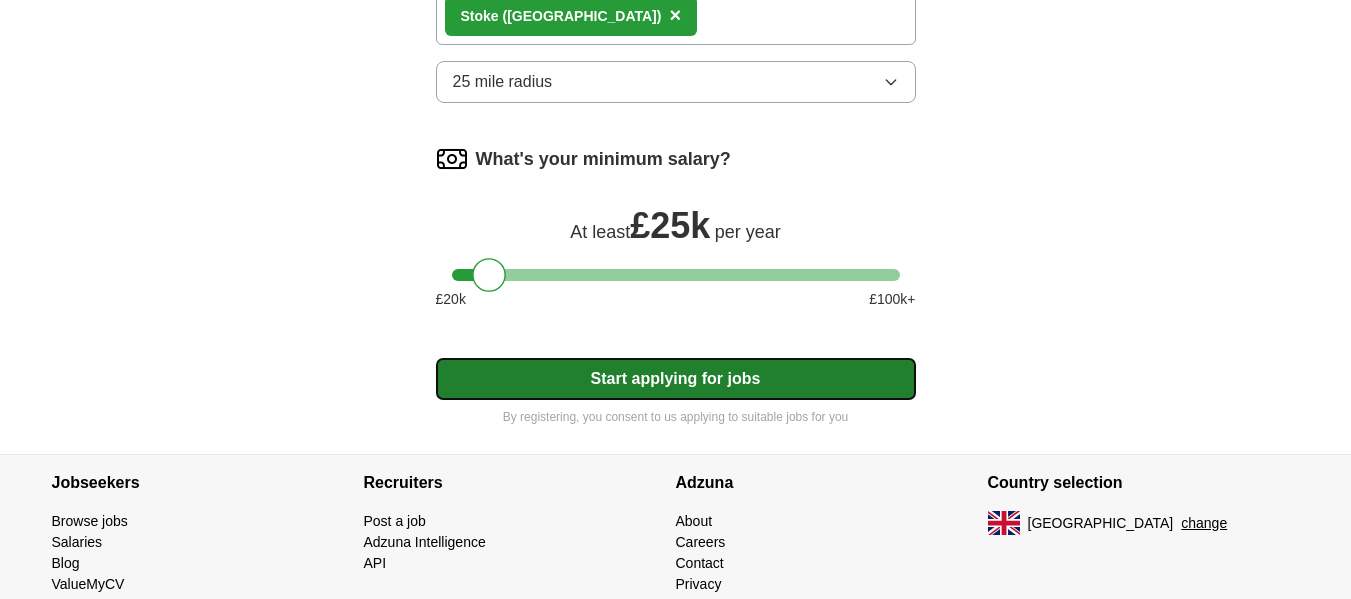 click on "Start applying for jobs" at bounding box center [676, 379] 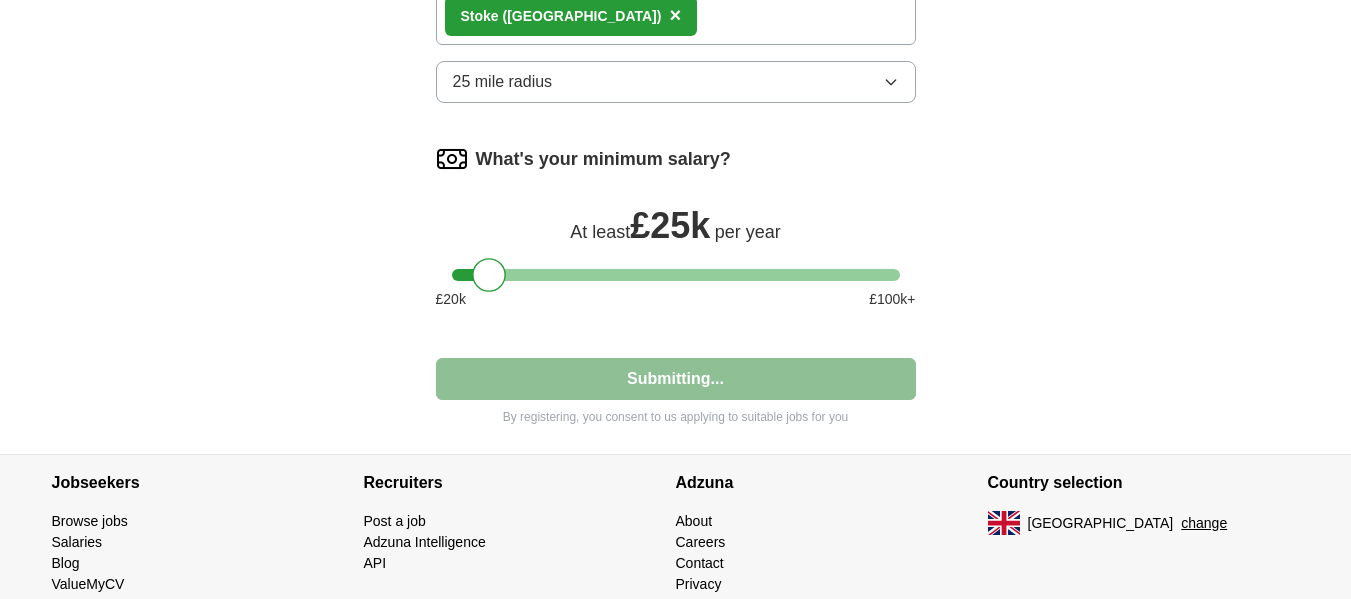 select on "**" 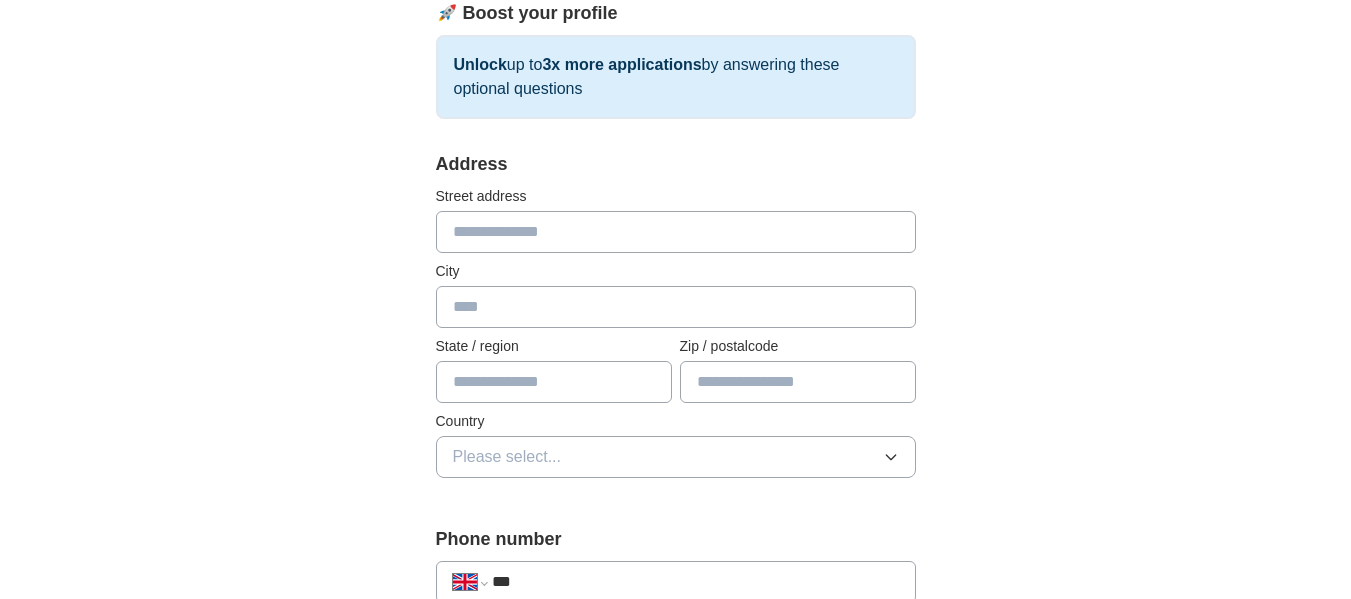 scroll, scrollTop: 299, scrollLeft: 0, axis: vertical 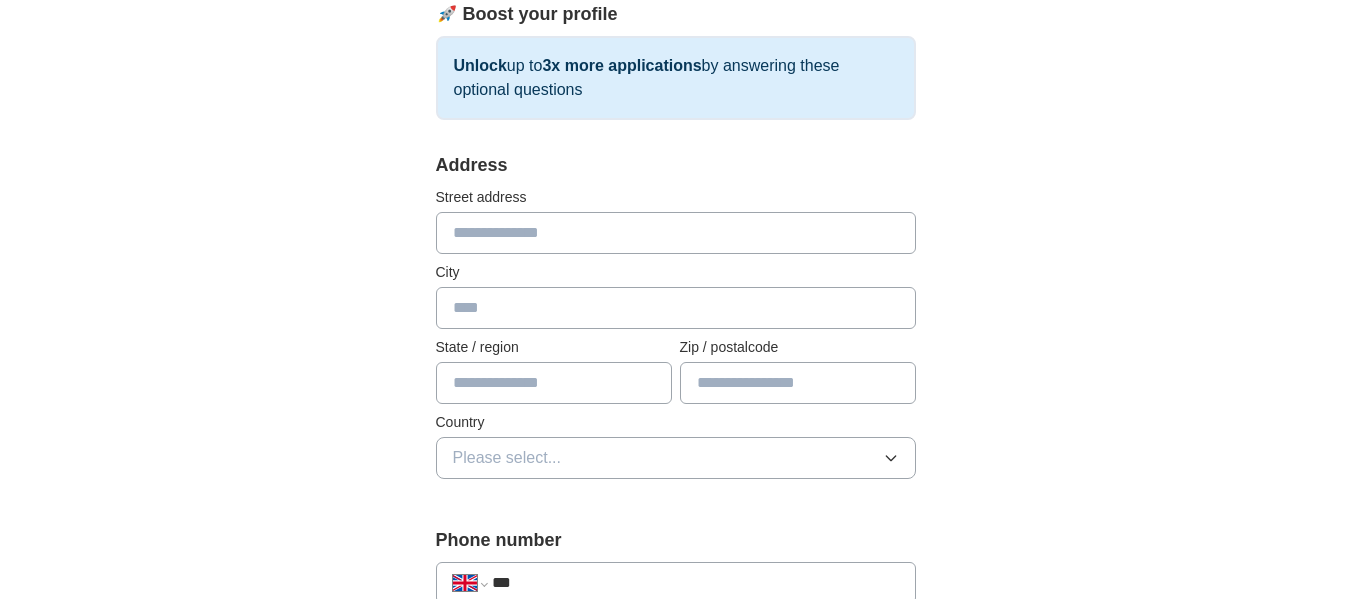 click at bounding box center [676, 233] 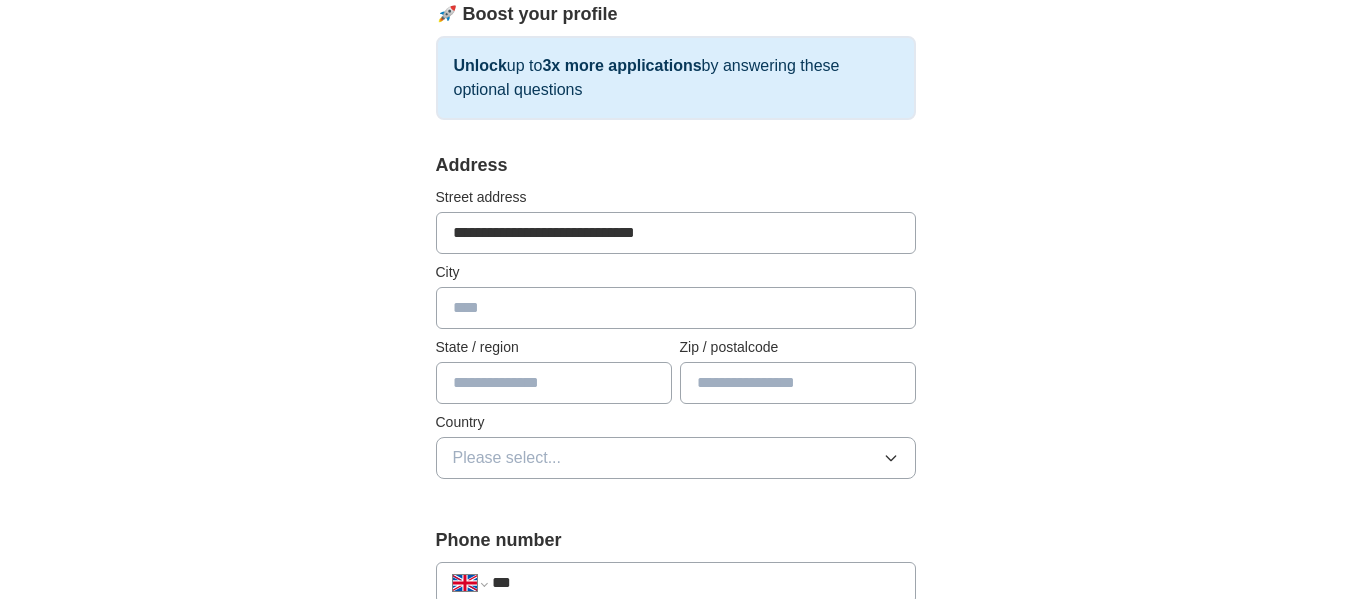 type on "**********" 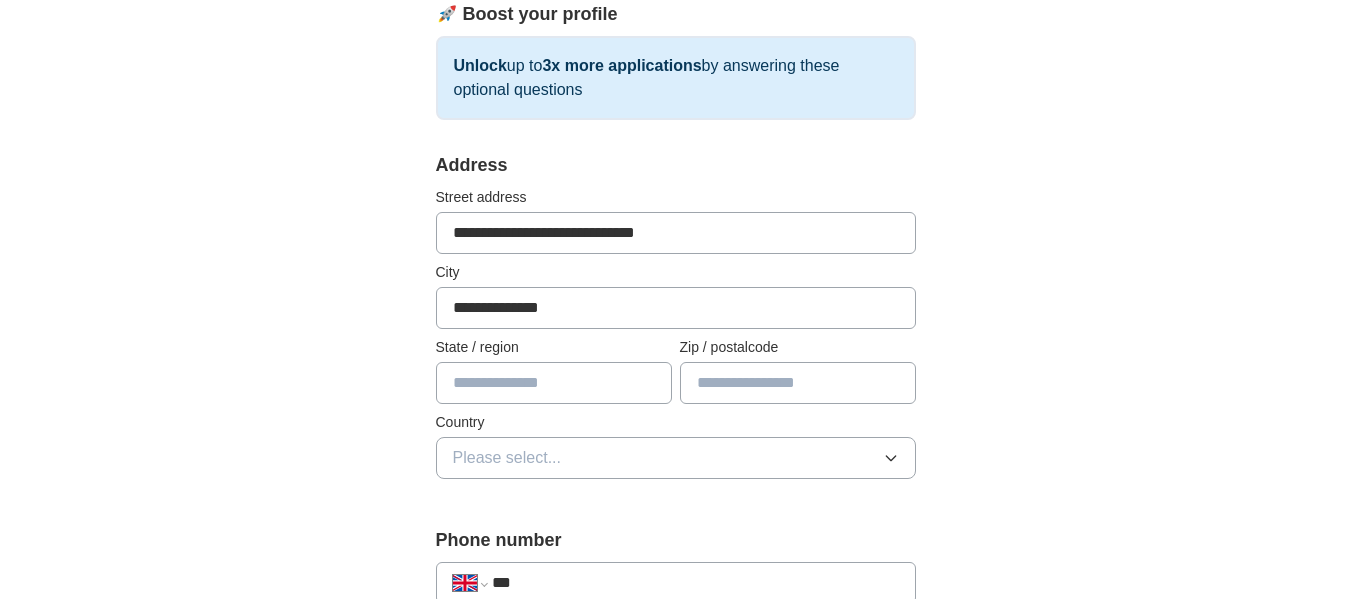 type on "**********" 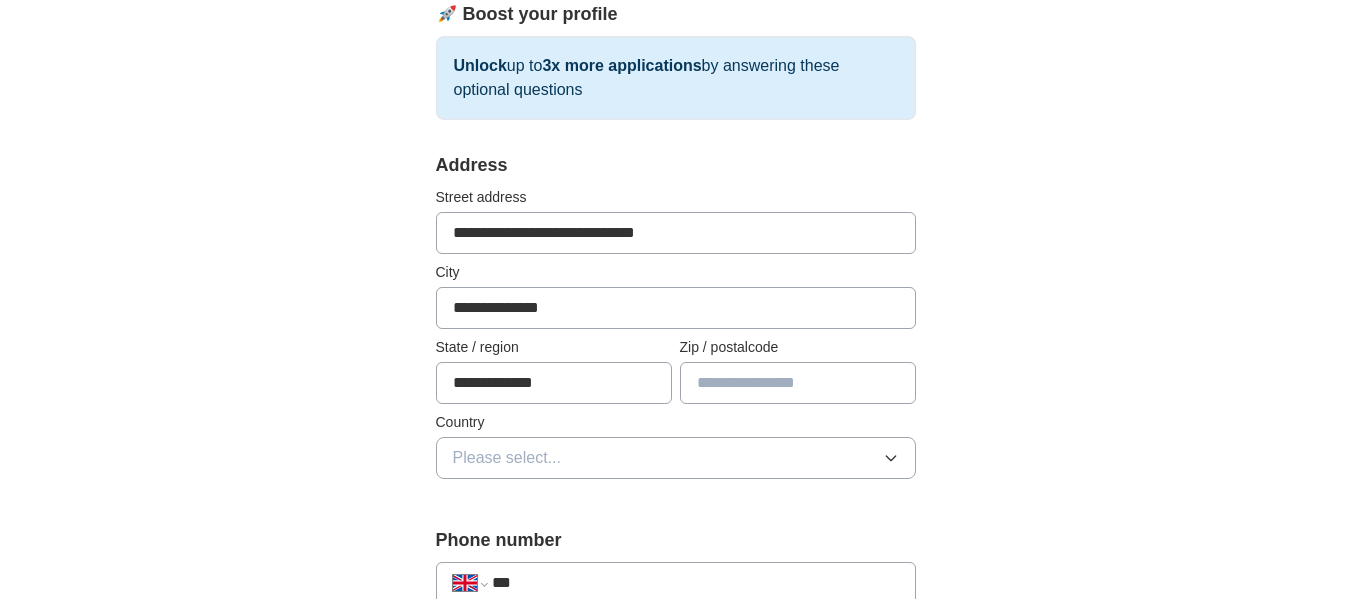 type on "*******" 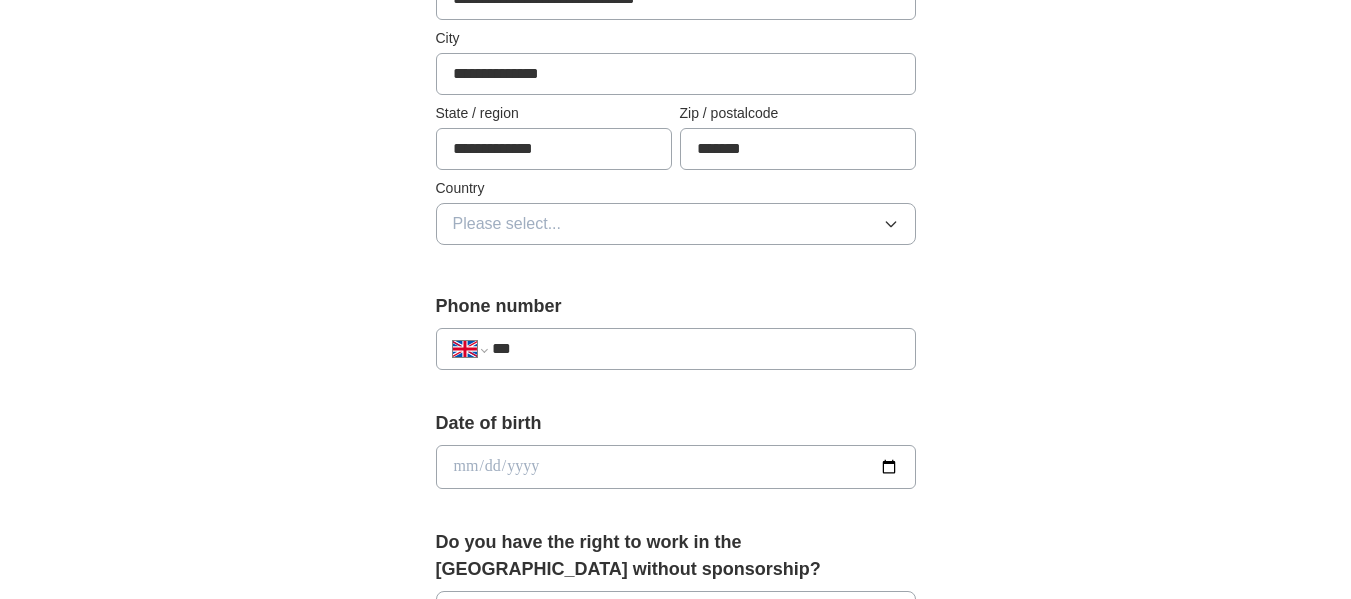 scroll, scrollTop: 534, scrollLeft: 0, axis: vertical 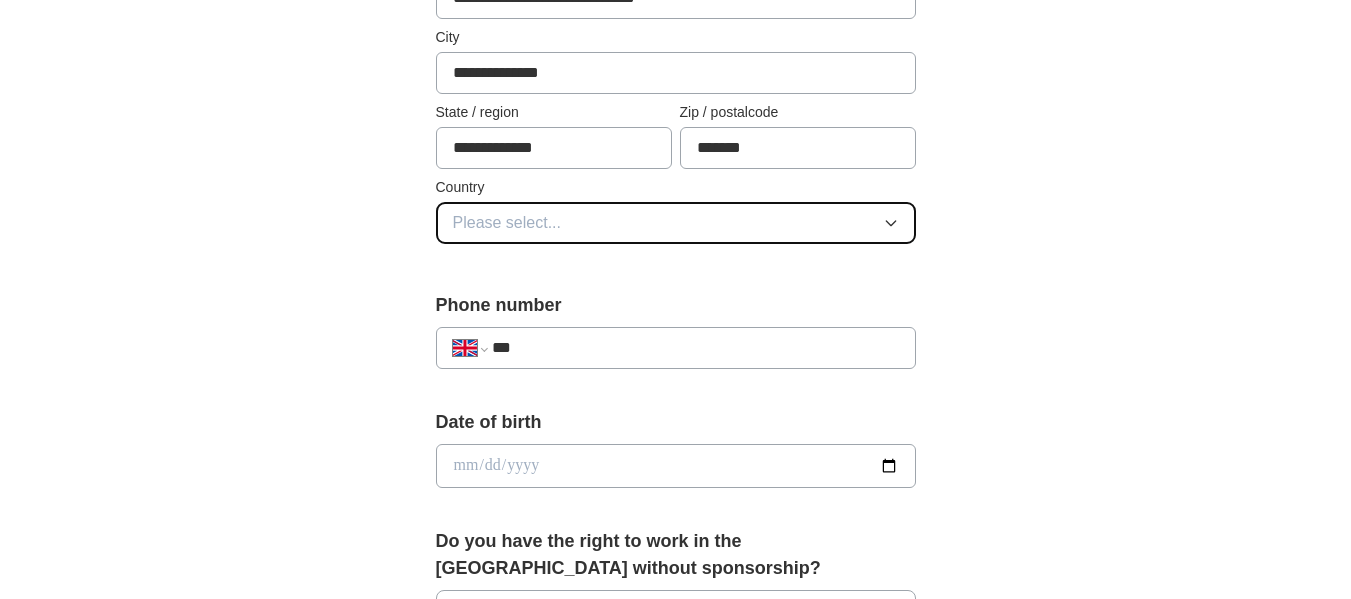 click on "Please select..." at bounding box center (507, 223) 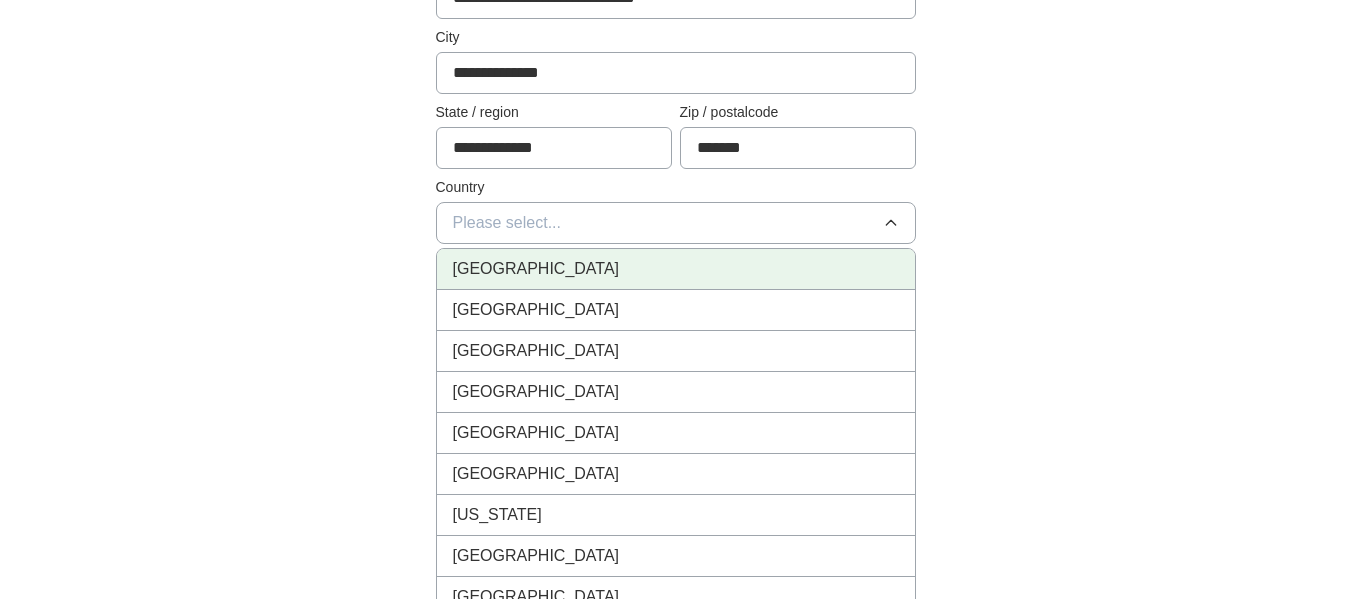 click on "[GEOGRAPHIC_DATA]" at bounding box center [536, 269] 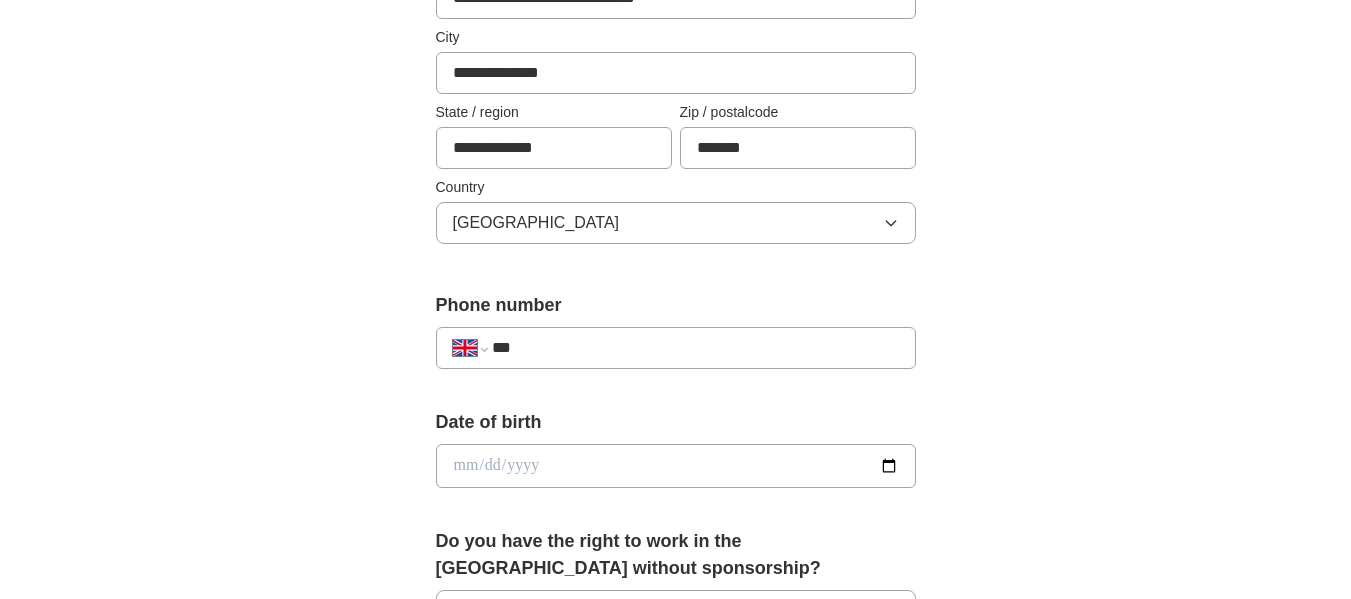 click on "***" at bounding box center [695, 348] 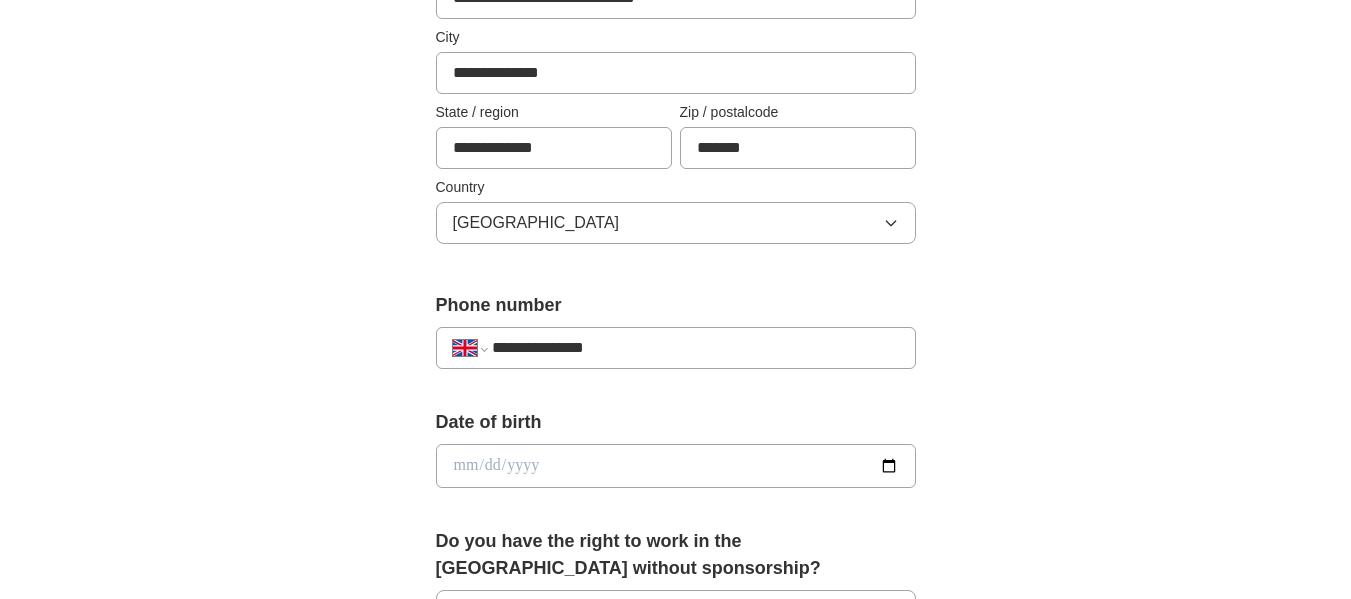 click at bounding box center [676, 466] 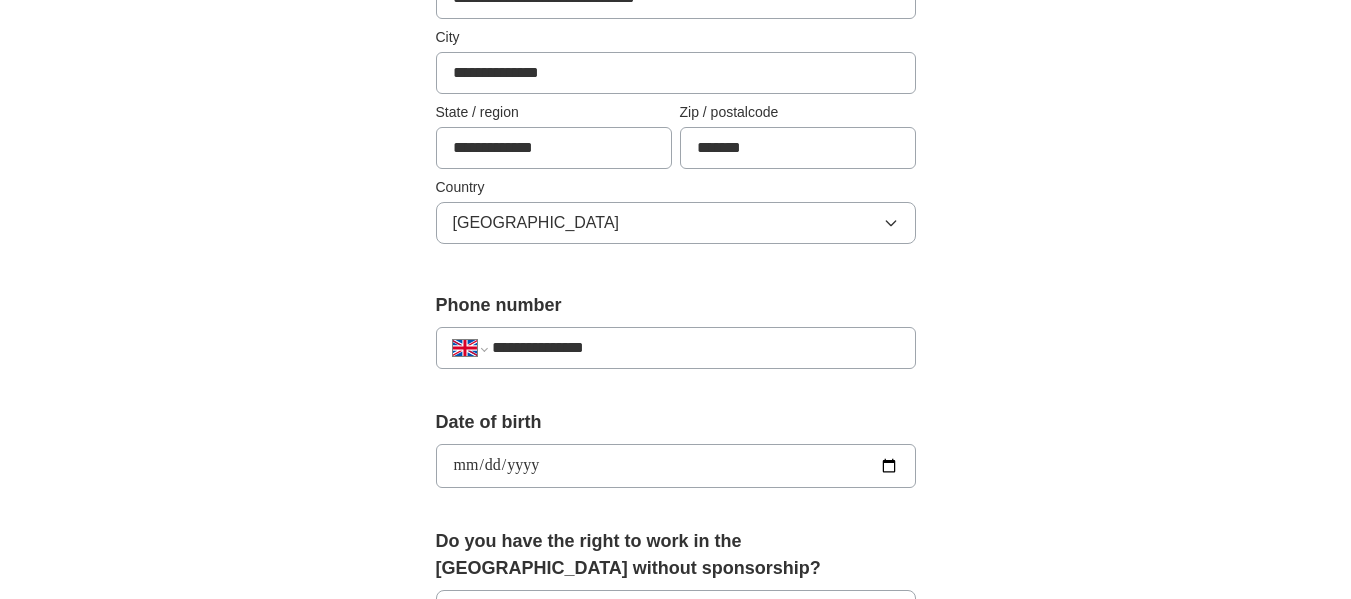 type on "**********" 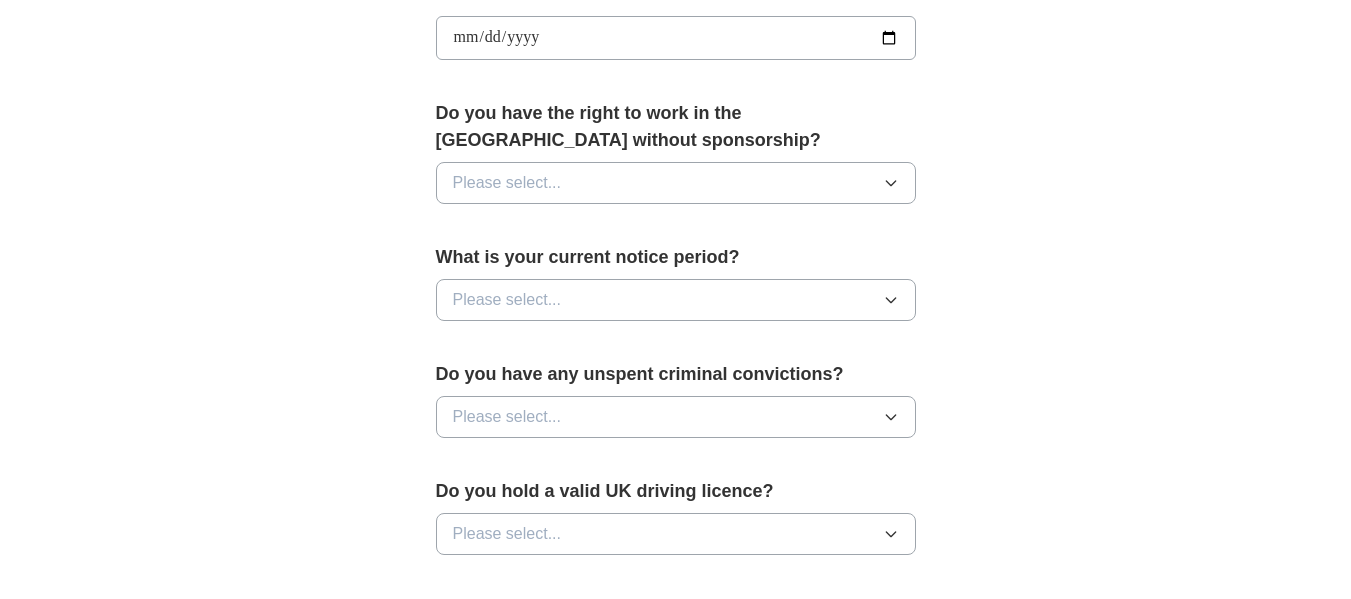 scroll, scrollTop: 963, scrollLeft: 0, axis: vertical 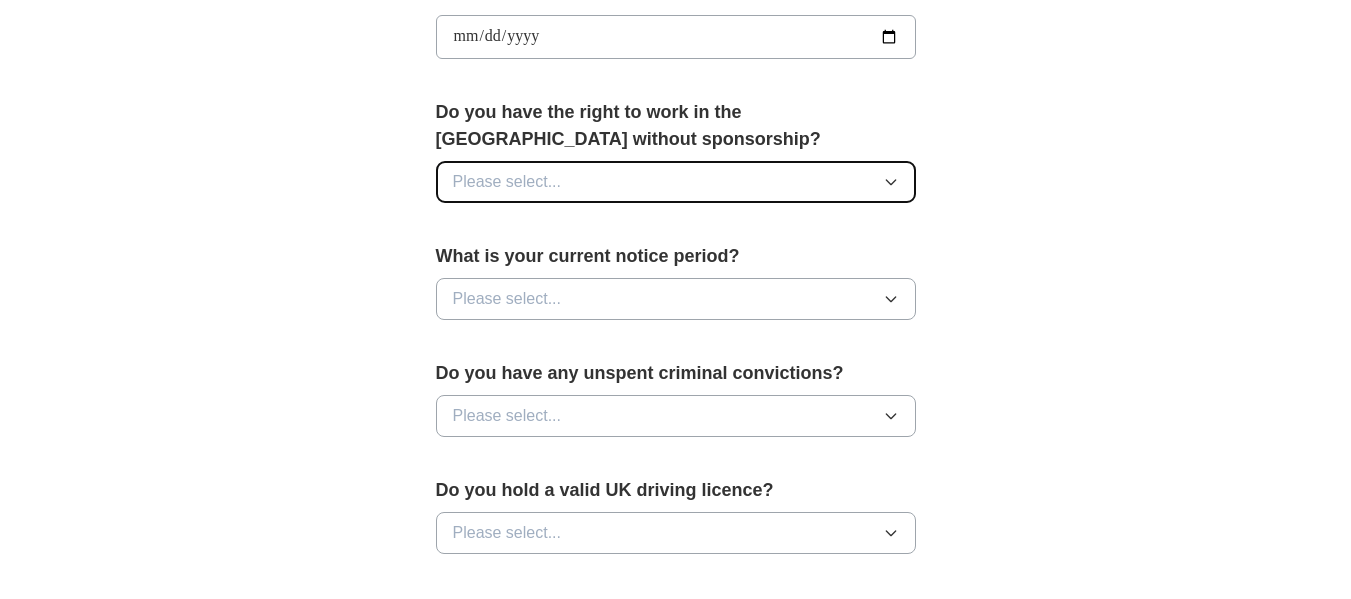 click on "Please select..." at bounding box center [507, 182] 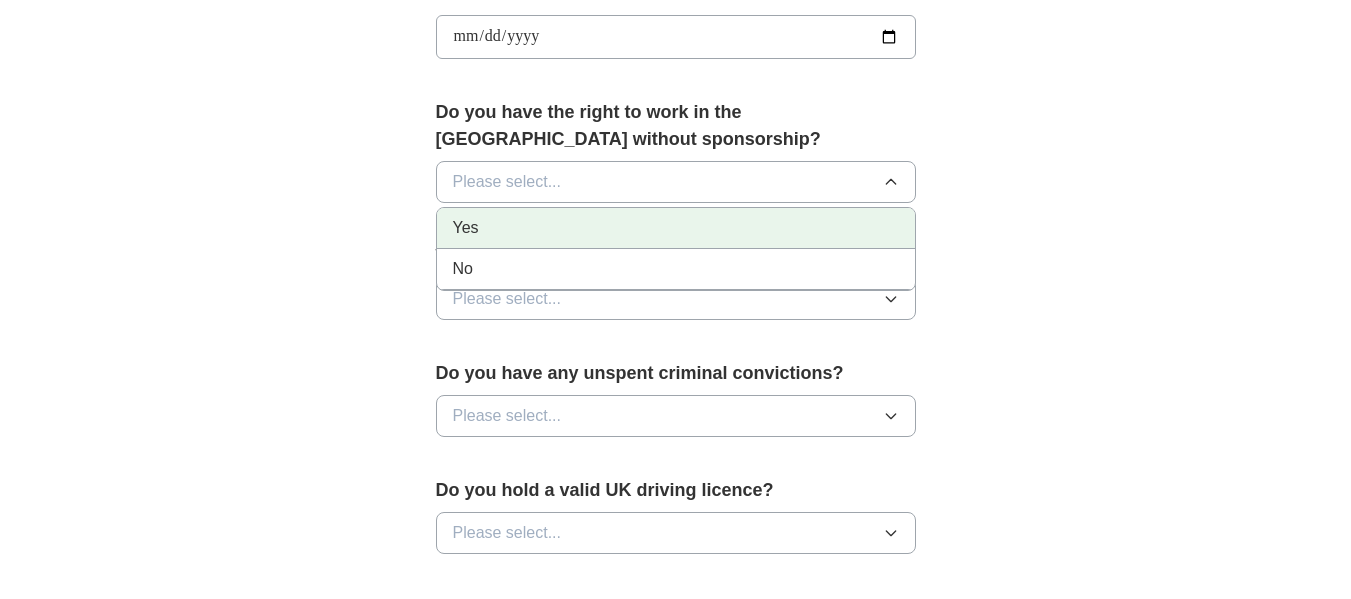 click on "Yes" at bounding box center (676, 228) 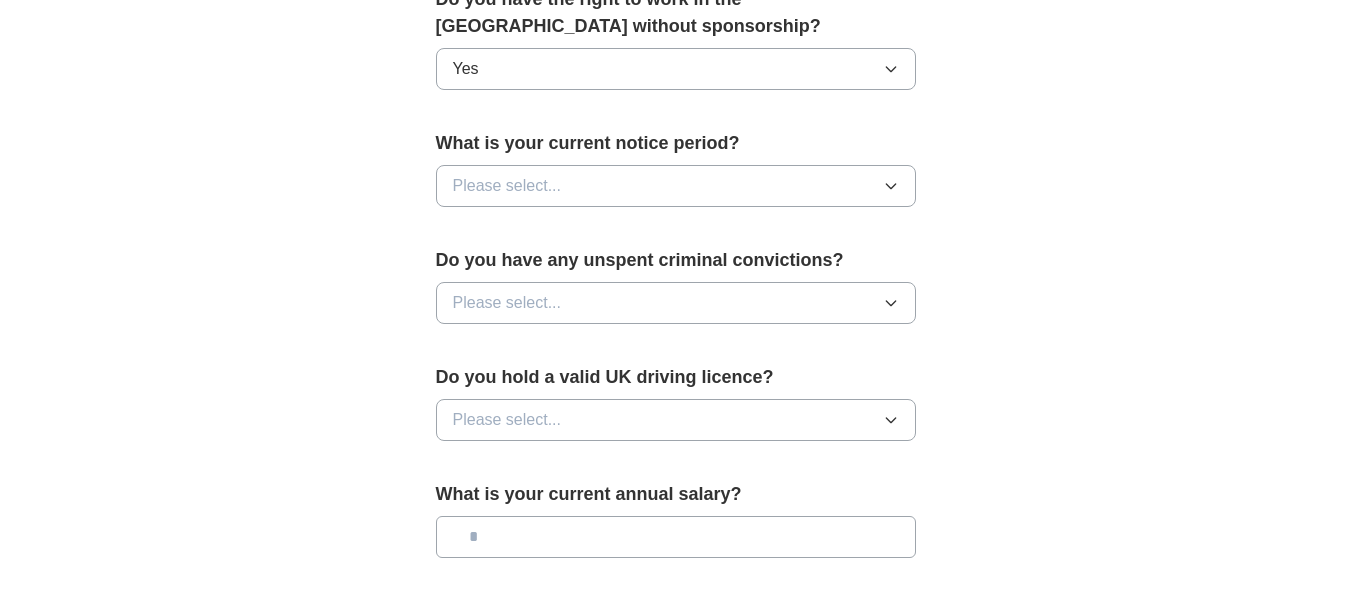 scroll, scrollTop: 1079, scrollLeft: 0, axis: vertical 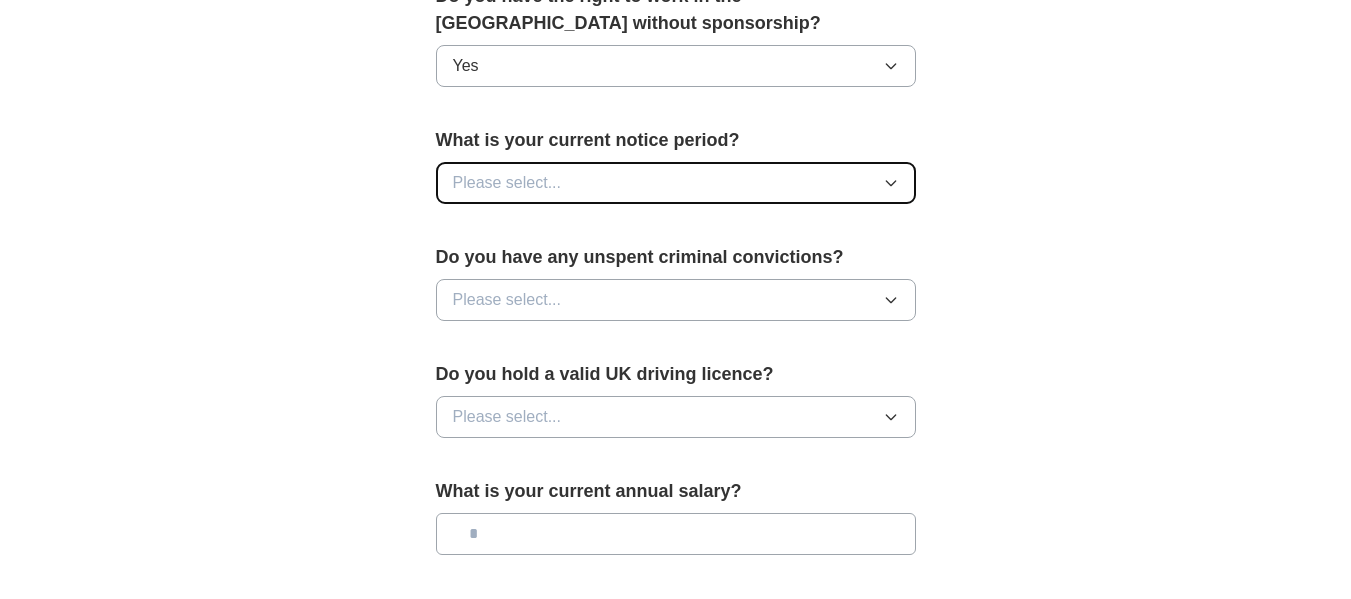 click on "Please select..." at bounding box center (676, 183) 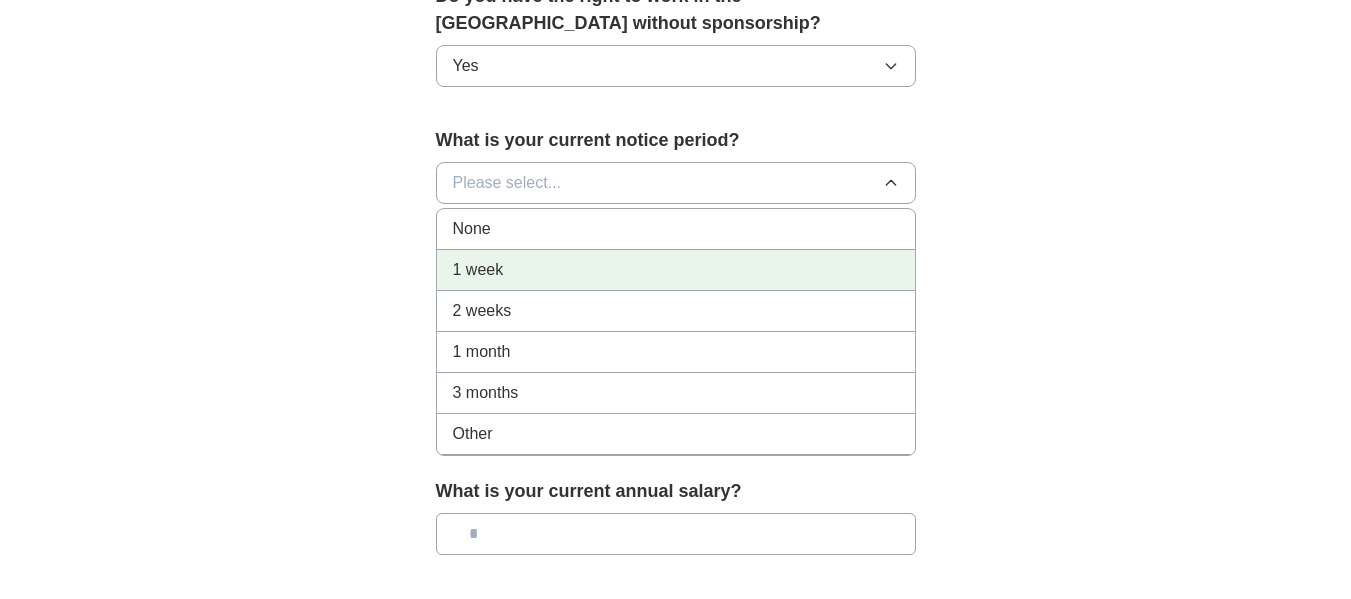 click on "1 week" at bounding box center (676, 270) 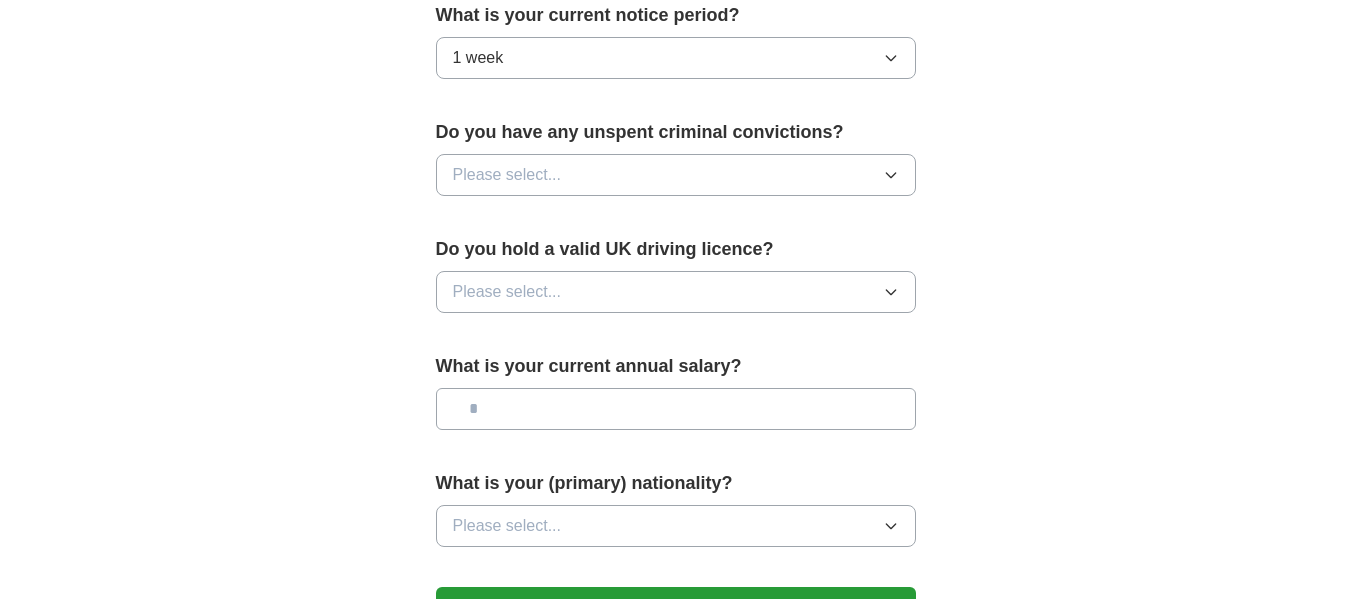 scroll, scrollTop: 1205, scrollLeft: 0, axis: vertical 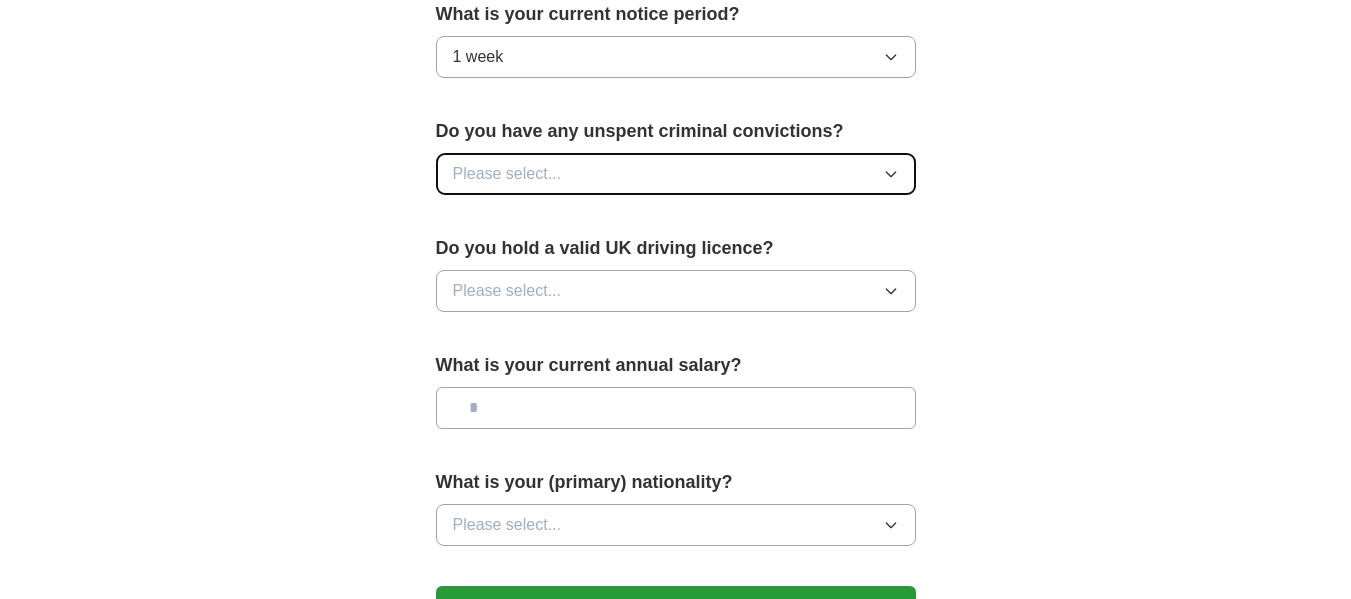 click on "Please select..." at bounding box center [676, 174] 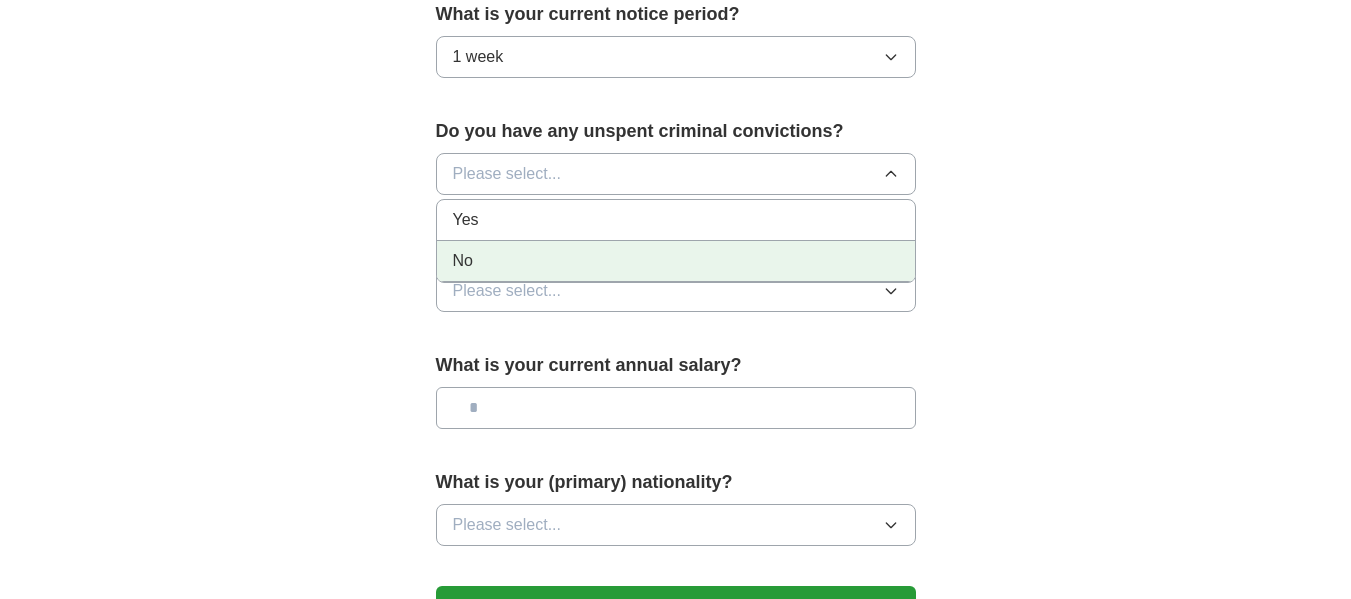 click on "No" at bounding box center (676, 261) 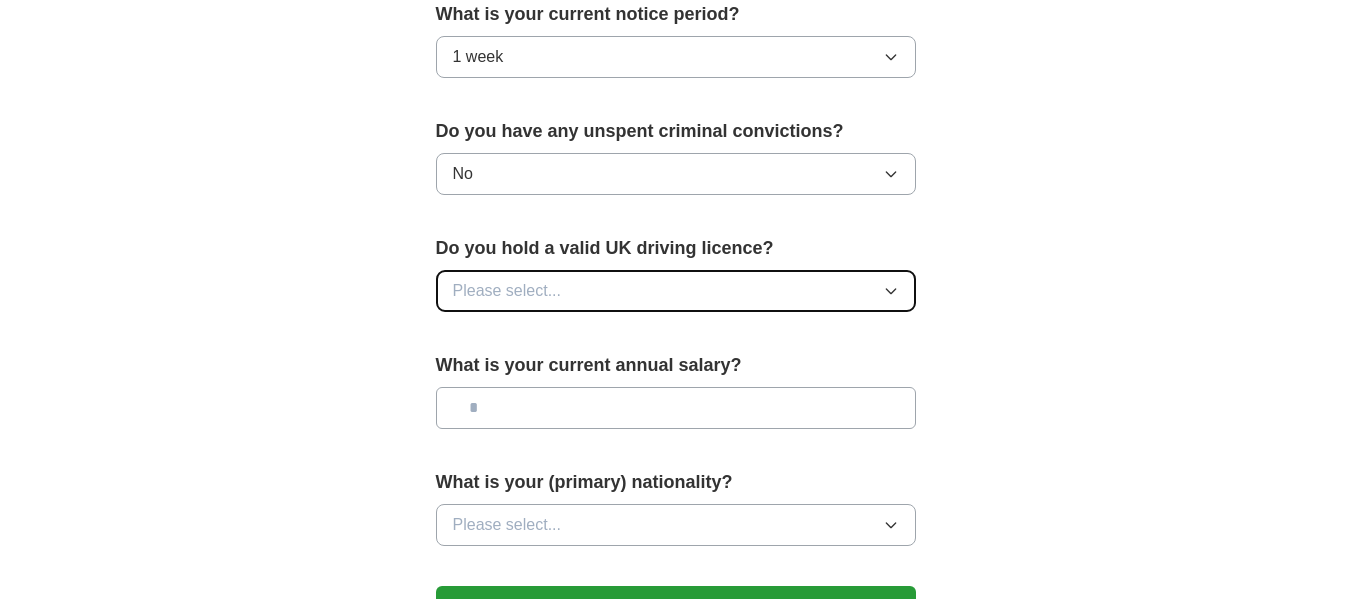 click on "Please select..." at bounding box center (507, 291) 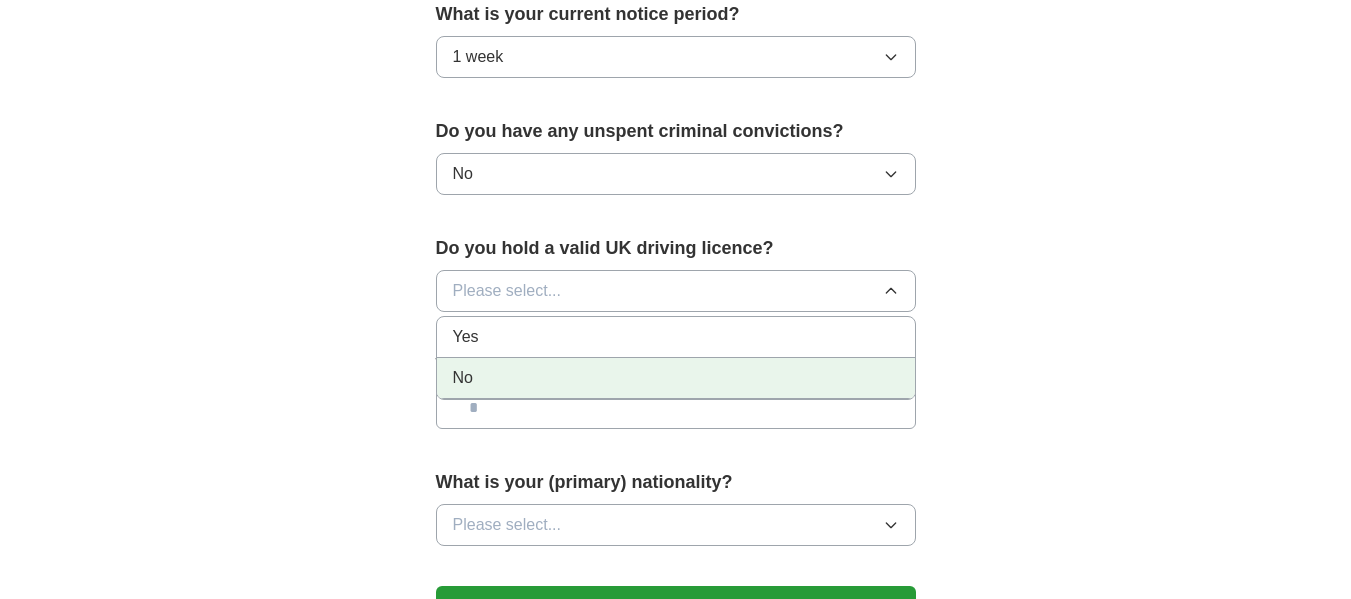 click on "No" at bounding box center [676, 378] 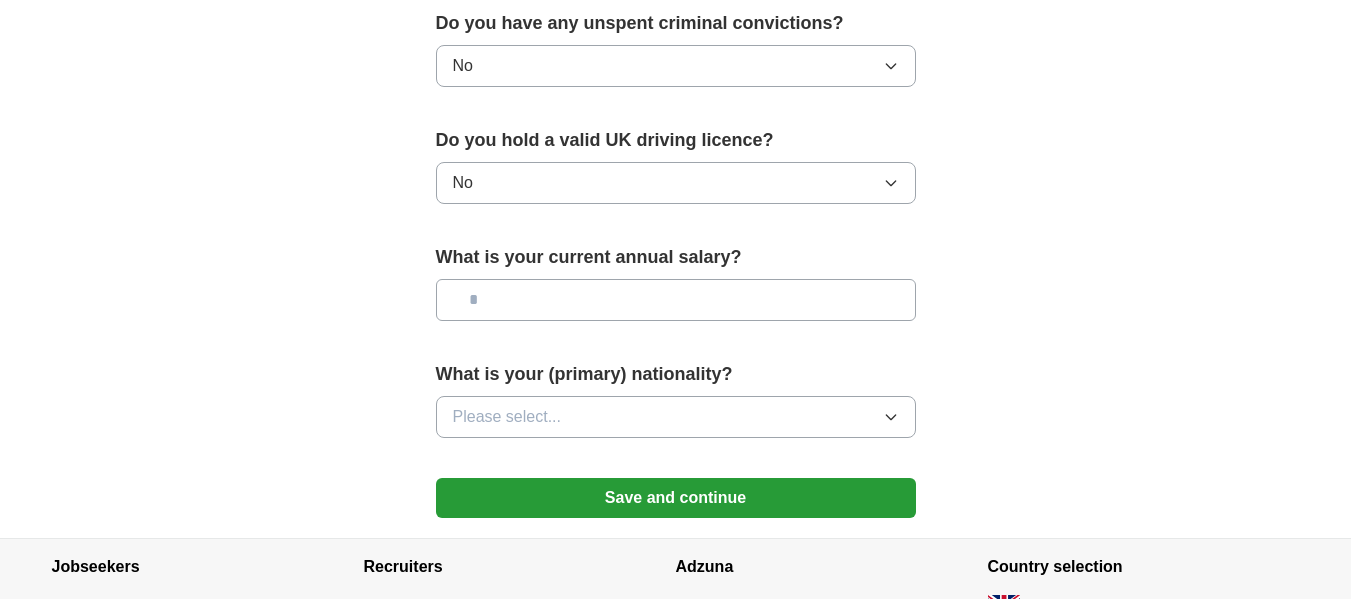 scroll, scrollTop: 1317, scrollLeft: 0, axis: vertical 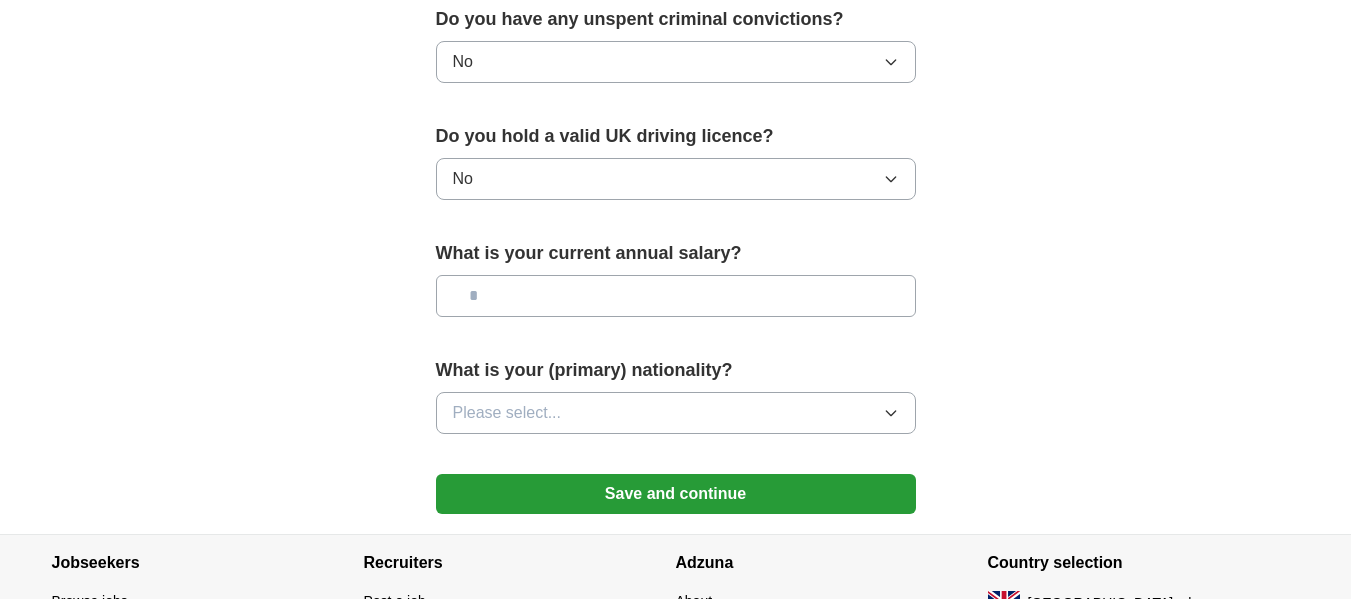 click at bounding box center [676, 296] 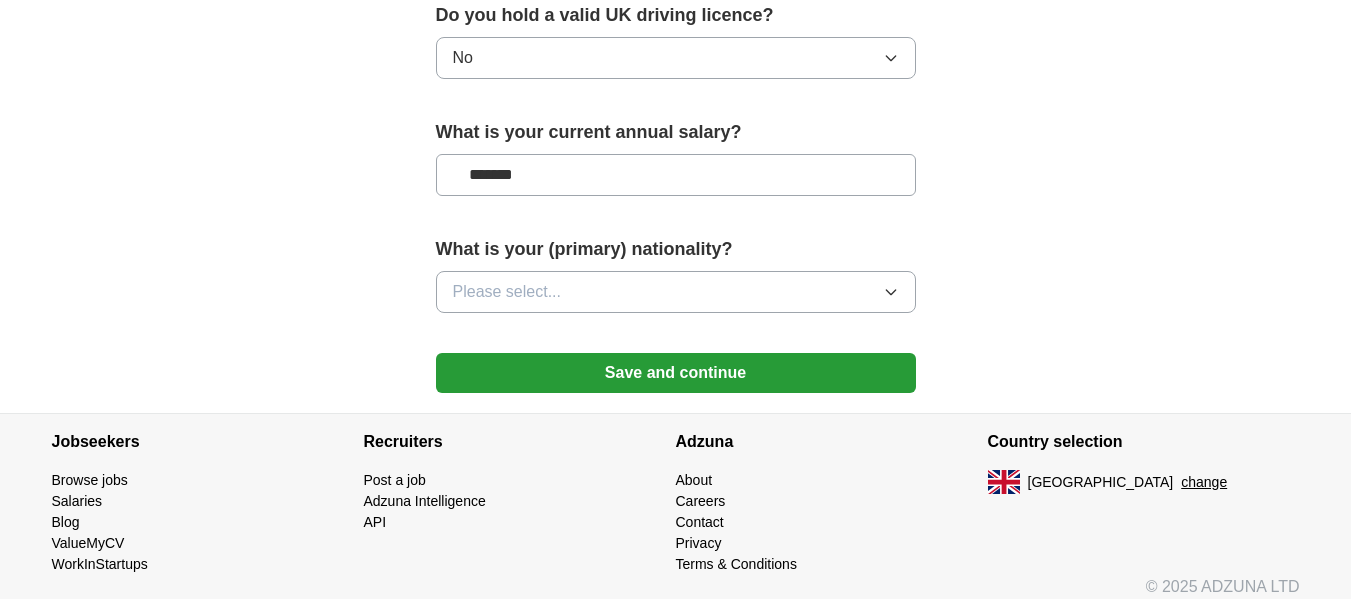 scroll, scrollTop: 1454, scrollLeft: 0, axis: vertical 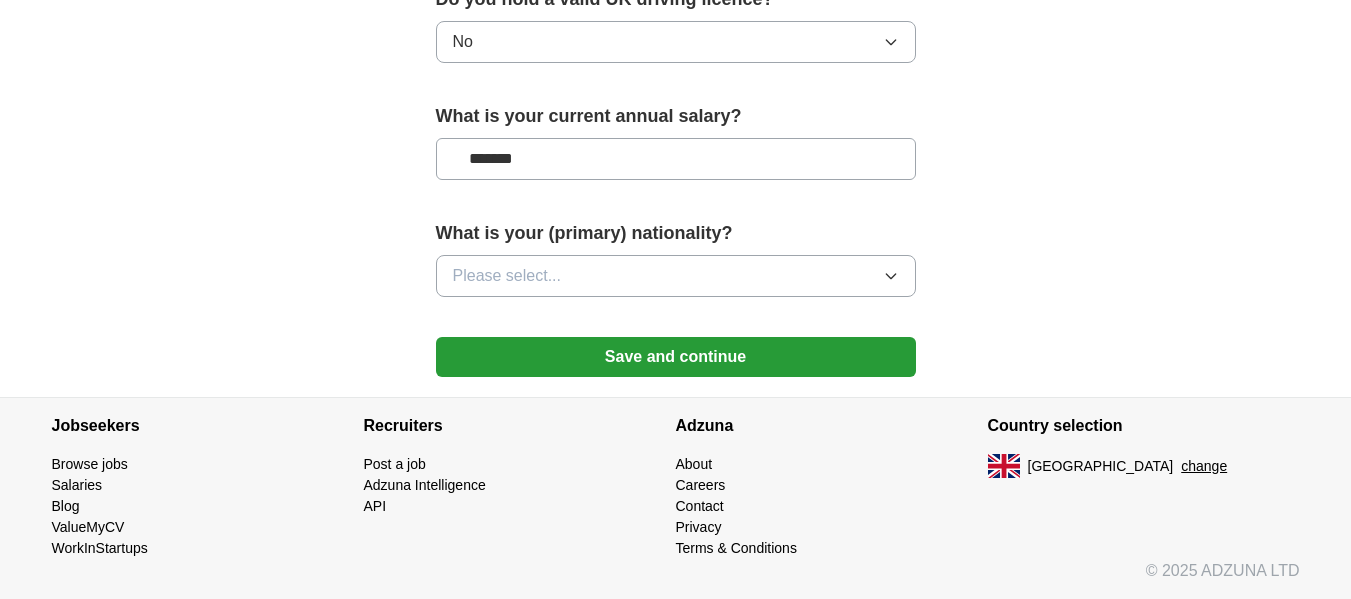 type on "*******" 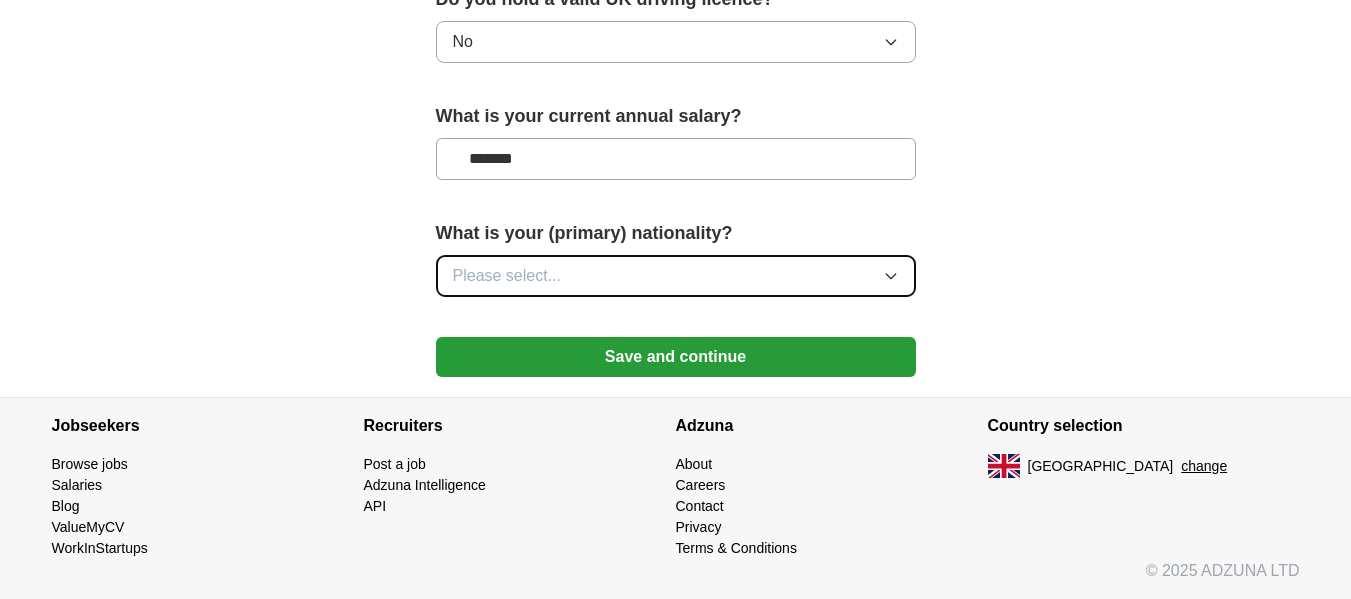 click on "Please select..." at bounding box center (676, 276) 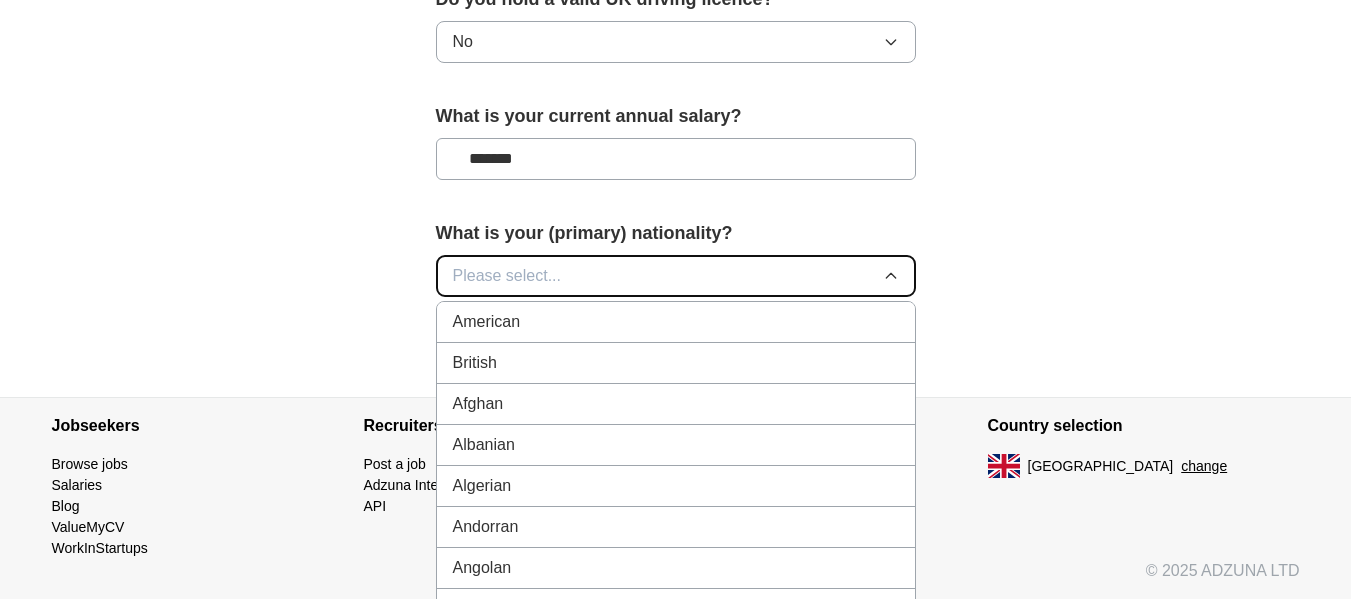 type 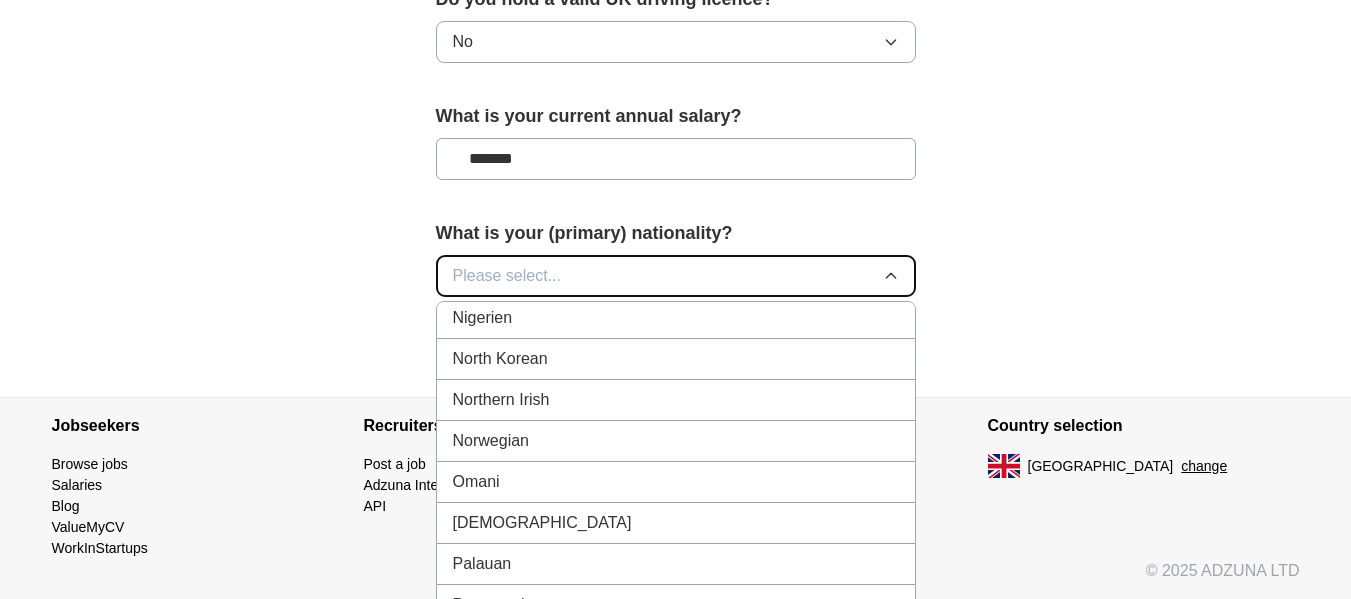 scroll, scrollTop: 5344, scrollLeft: 0, axis: vertical 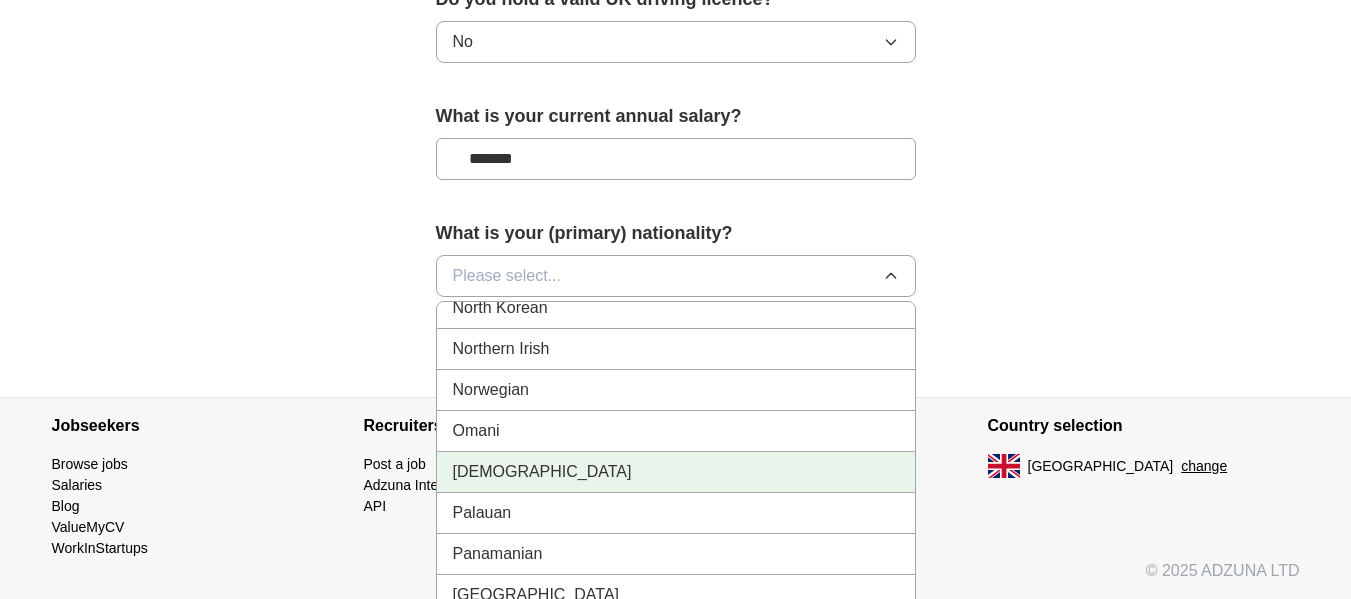 click on "[DEMOGRAPHIC_DATA]" at bounding box center (542, 472) 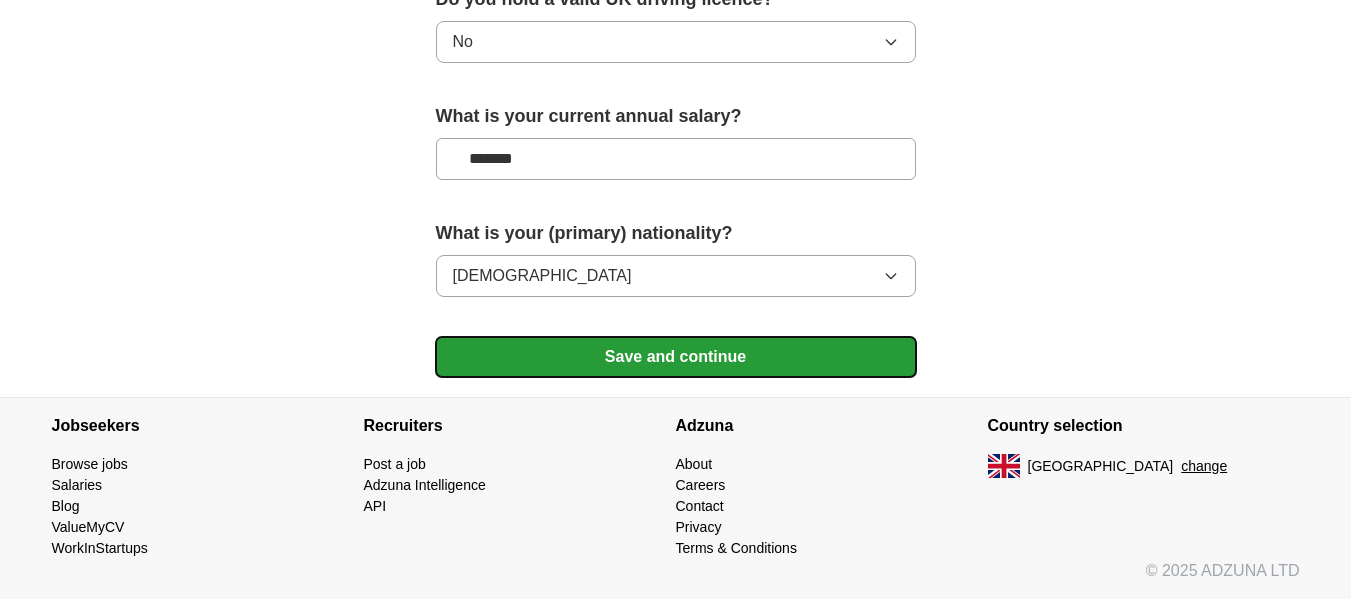 click on "Save and continue" at bounding box center (676, 357) 